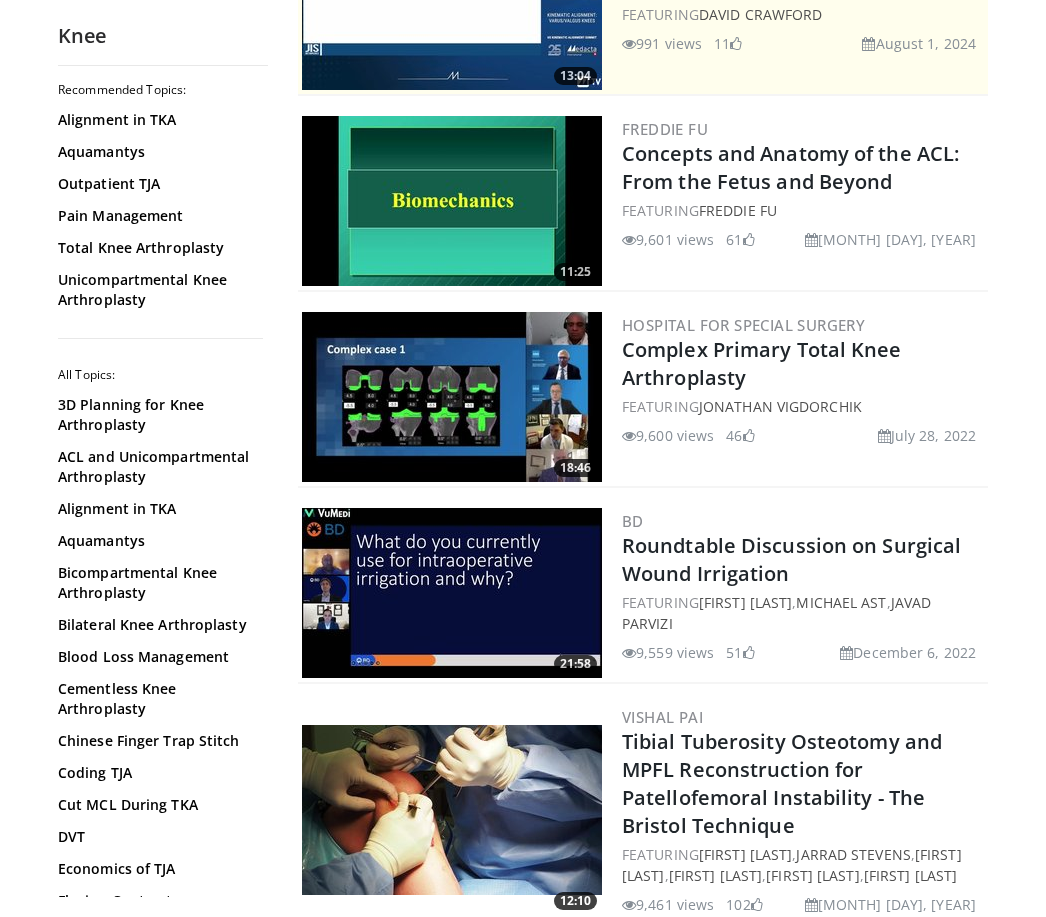 scroll, scrollTop: 313, scrollLeft: 0, axis: vertical 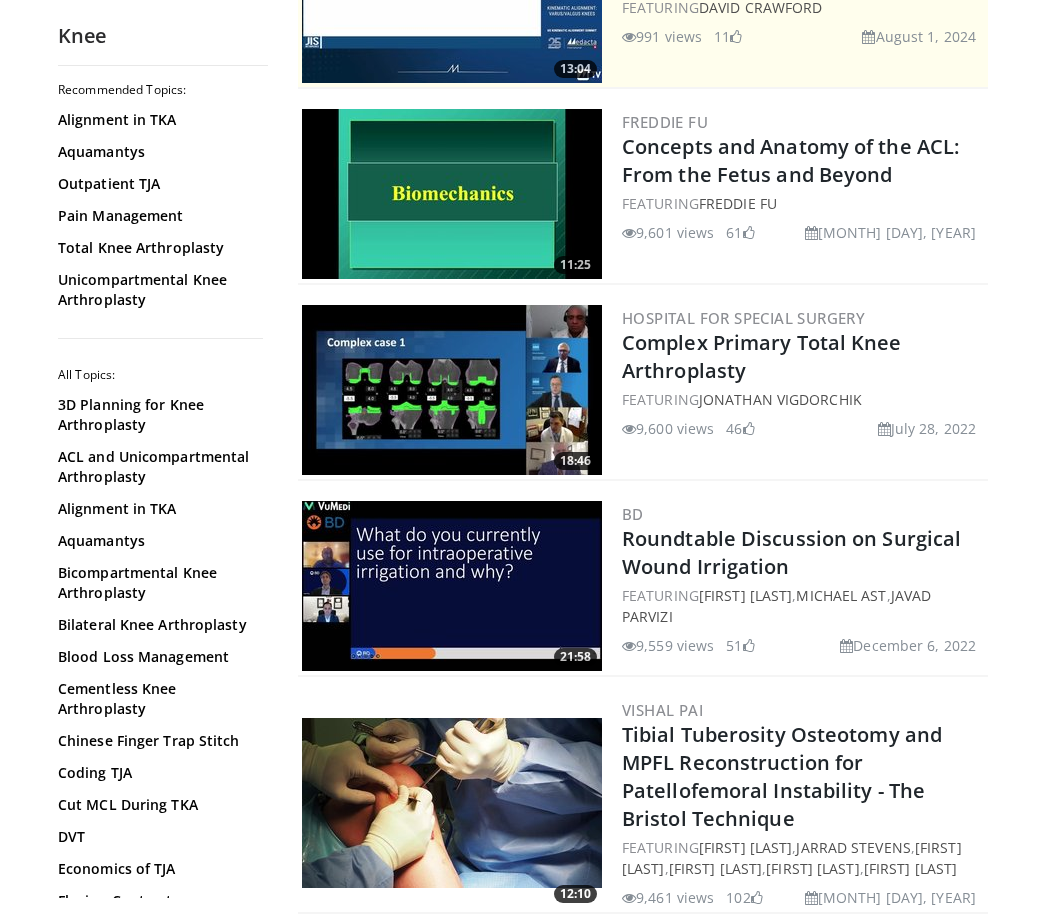 click on "Roundtable Discussion on Surgical Wound Irrigation" at bounding box center (803, 553) 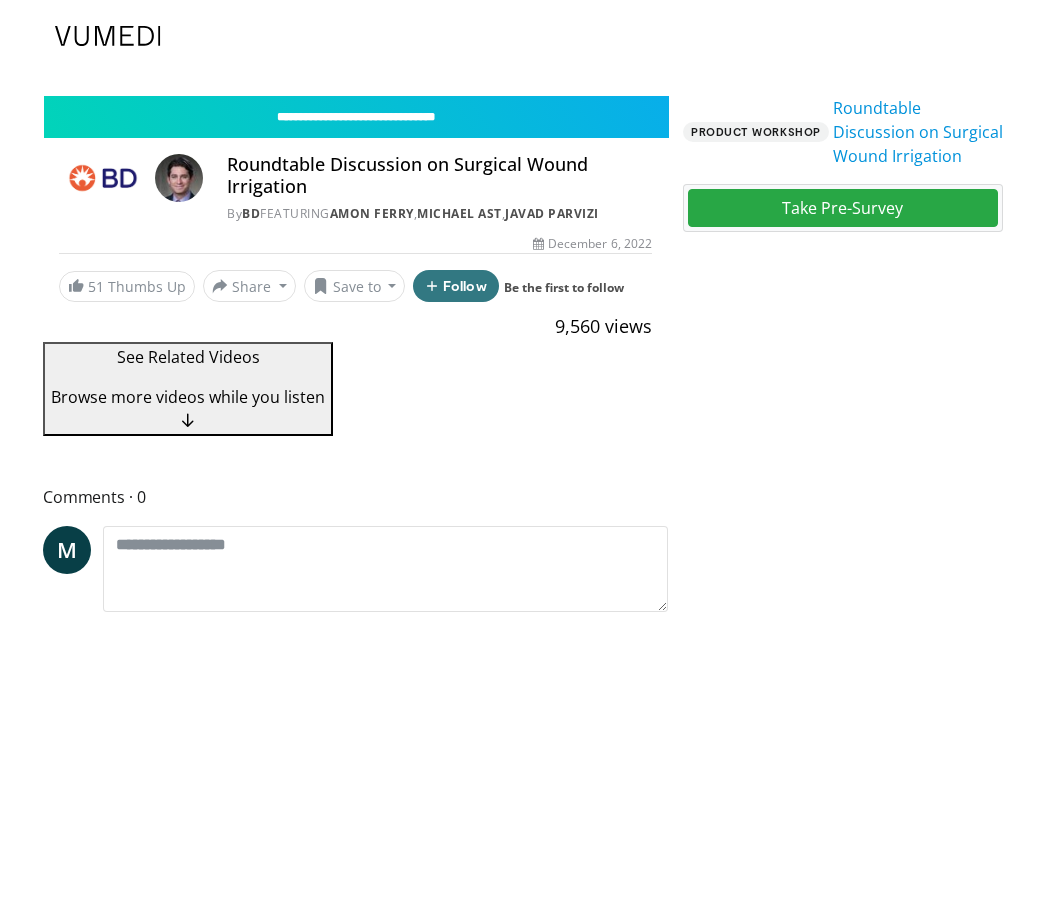 scroll, scrollTop: 0, scrollLeft: 0, axis: both 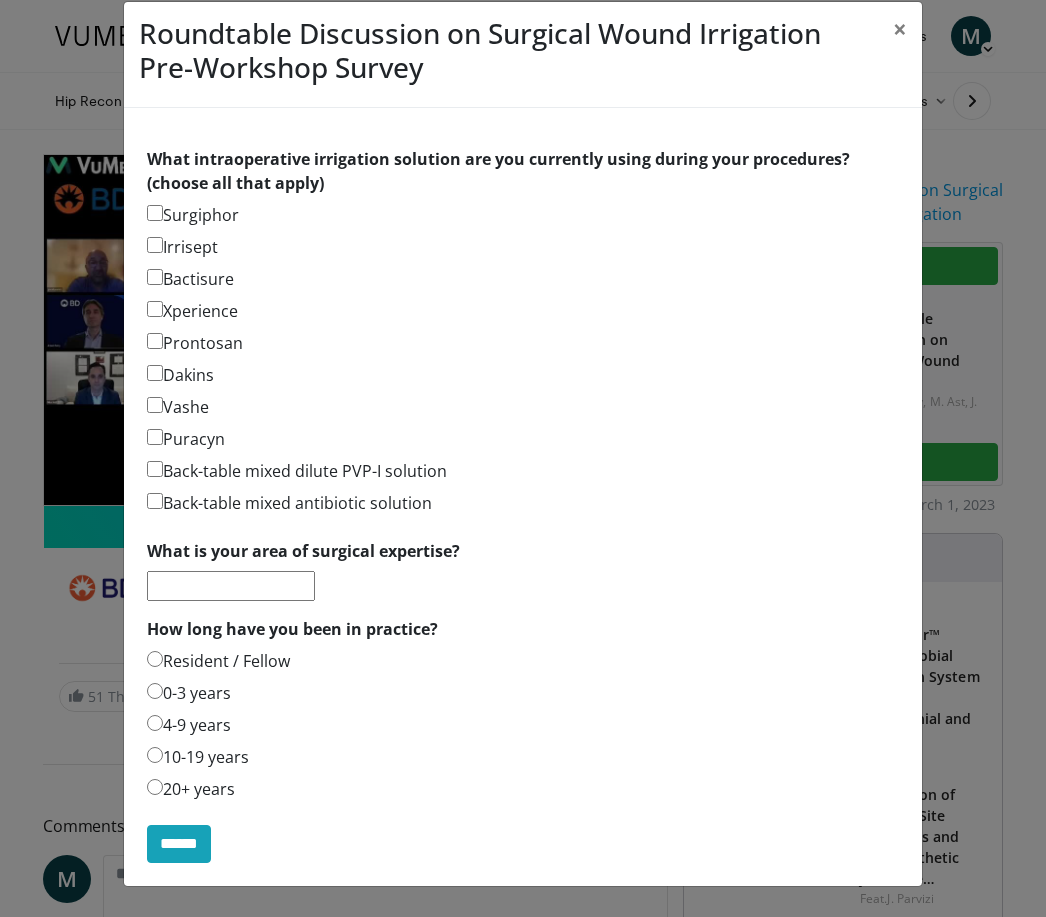 click at bounding box center (231, 586) 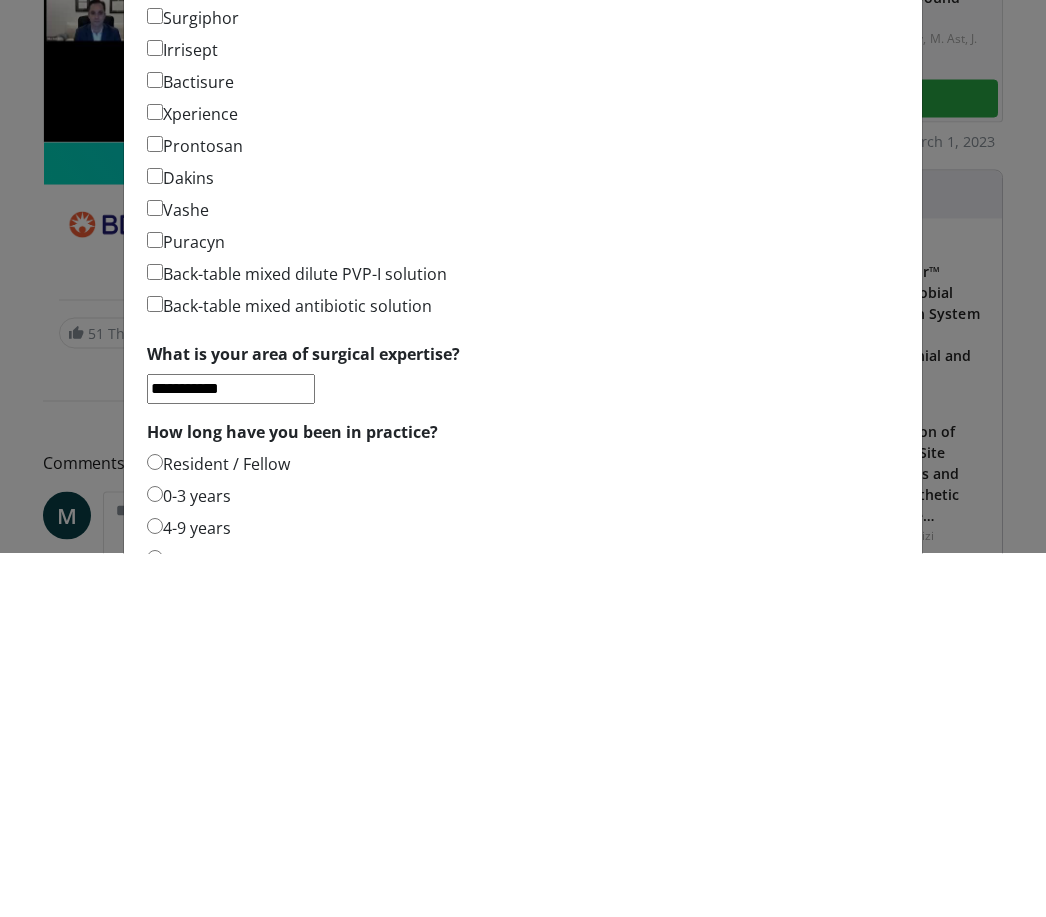 scroll, scrollTop: 0, scrollLeft: 0, axis: both 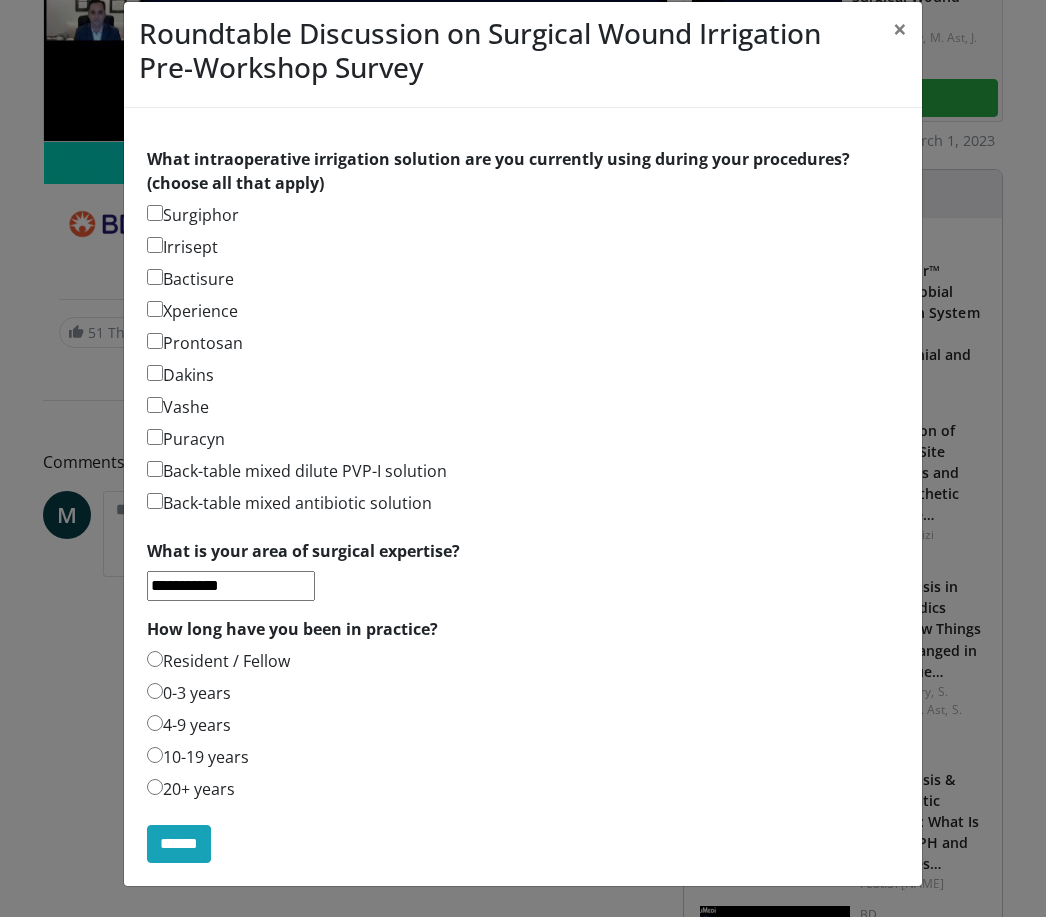 click on "******" at bounding box center [179, 844] 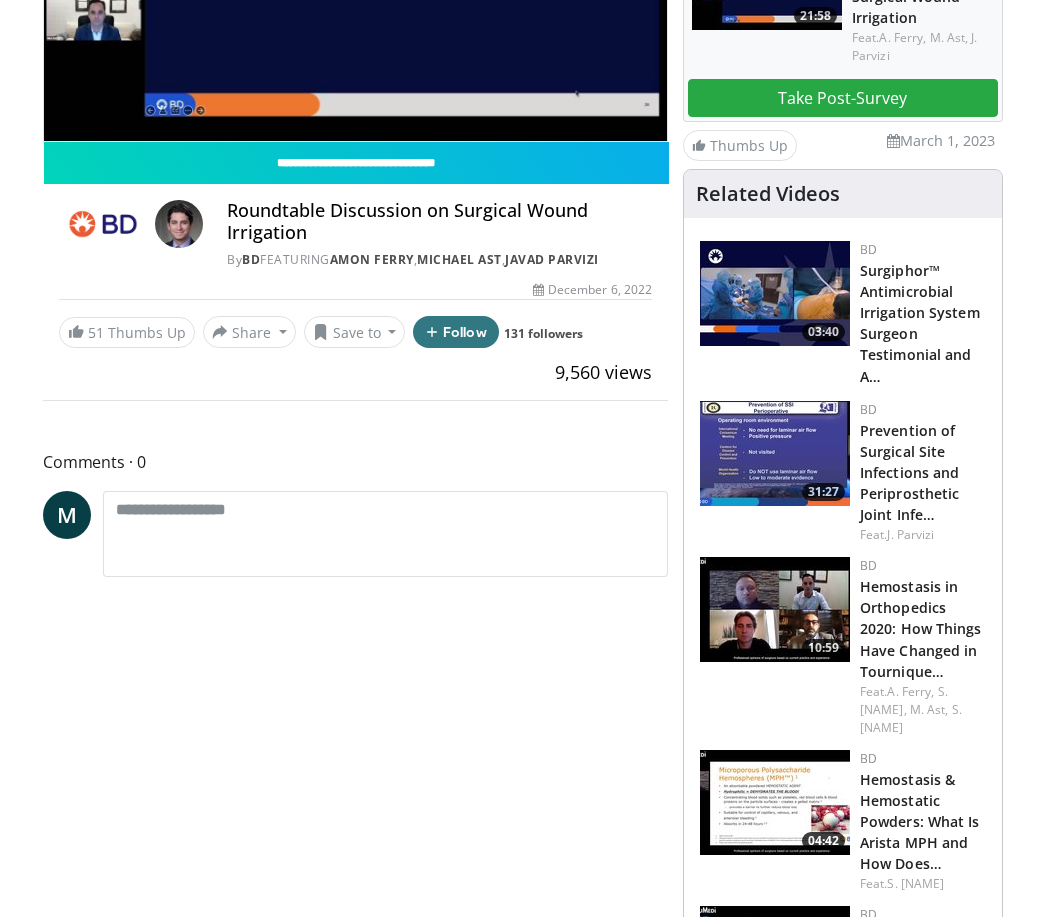 click on "**********" at bounding box center [363, 1657] 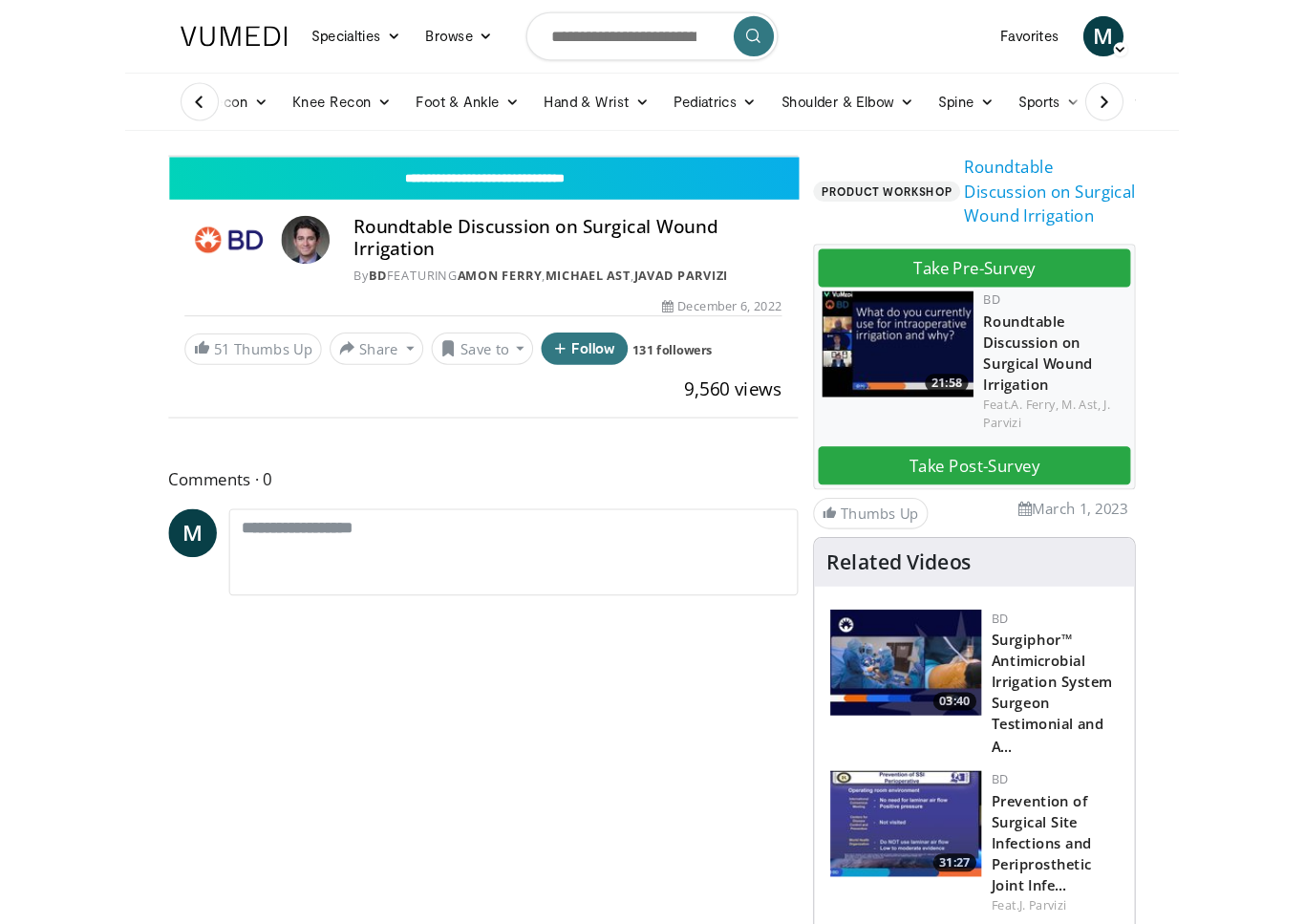scroll, scrollTop: 23, scrollLeft: 0, axis: vertical 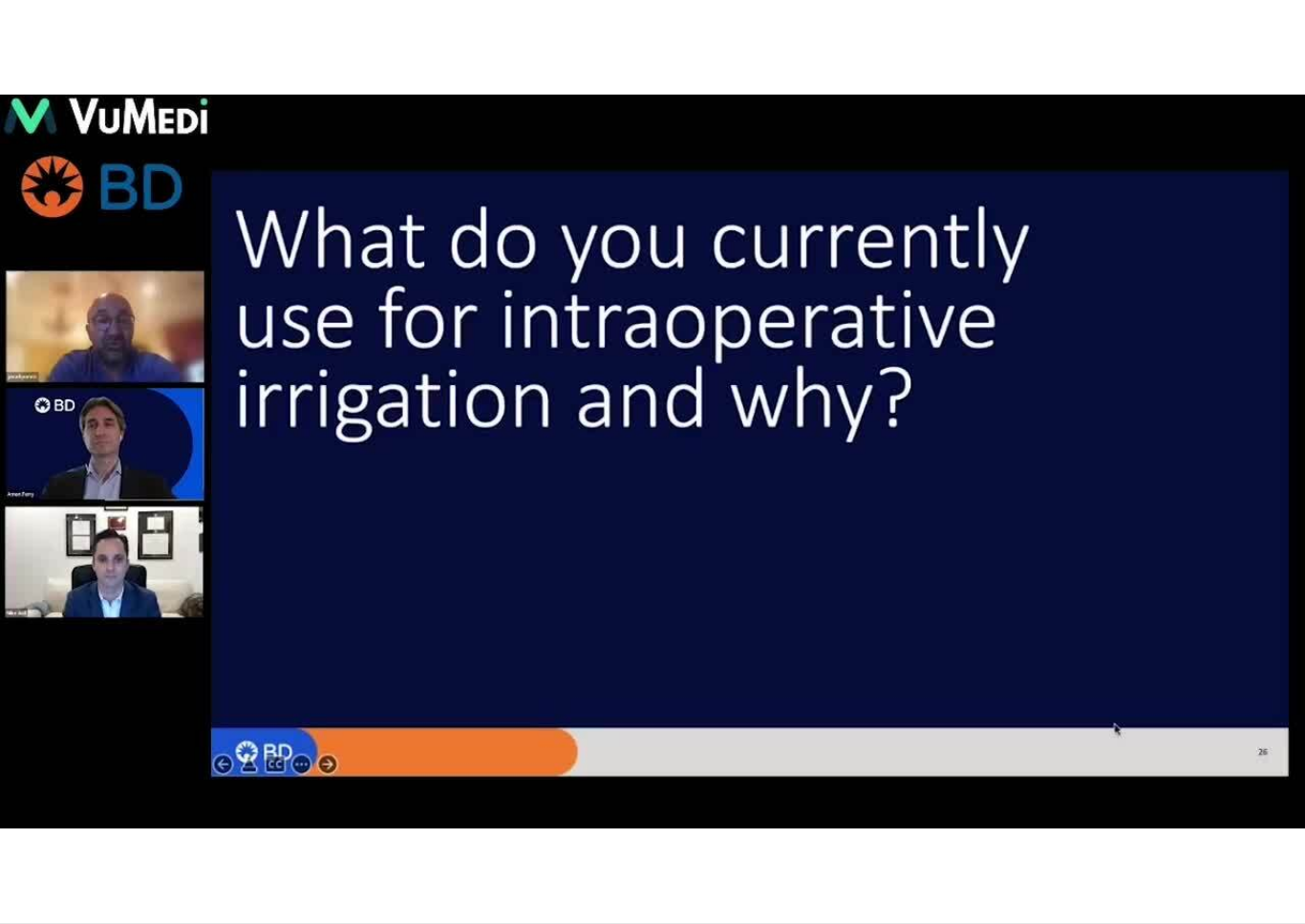 click on "10 seconds
Tap to unmute" at bounding box center (652, 462) 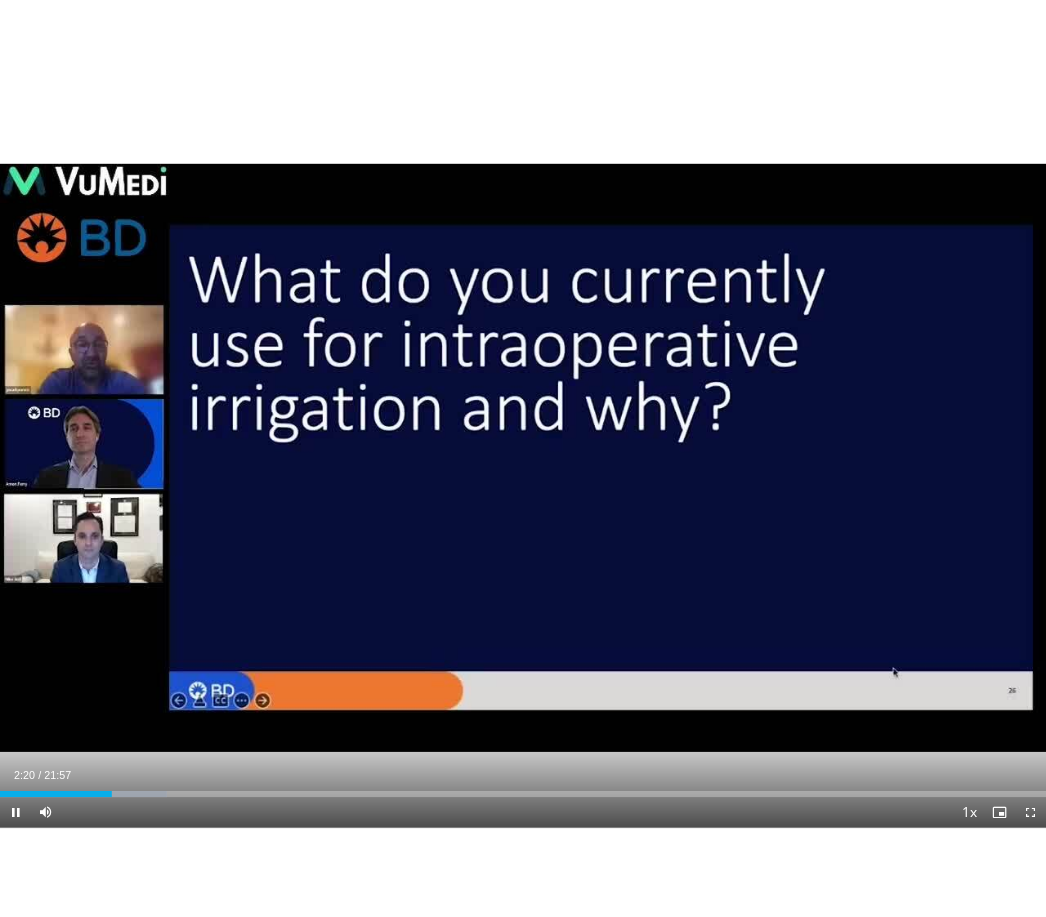 scroll, scrollTop: 0, scrollLeft: 0, axis: both 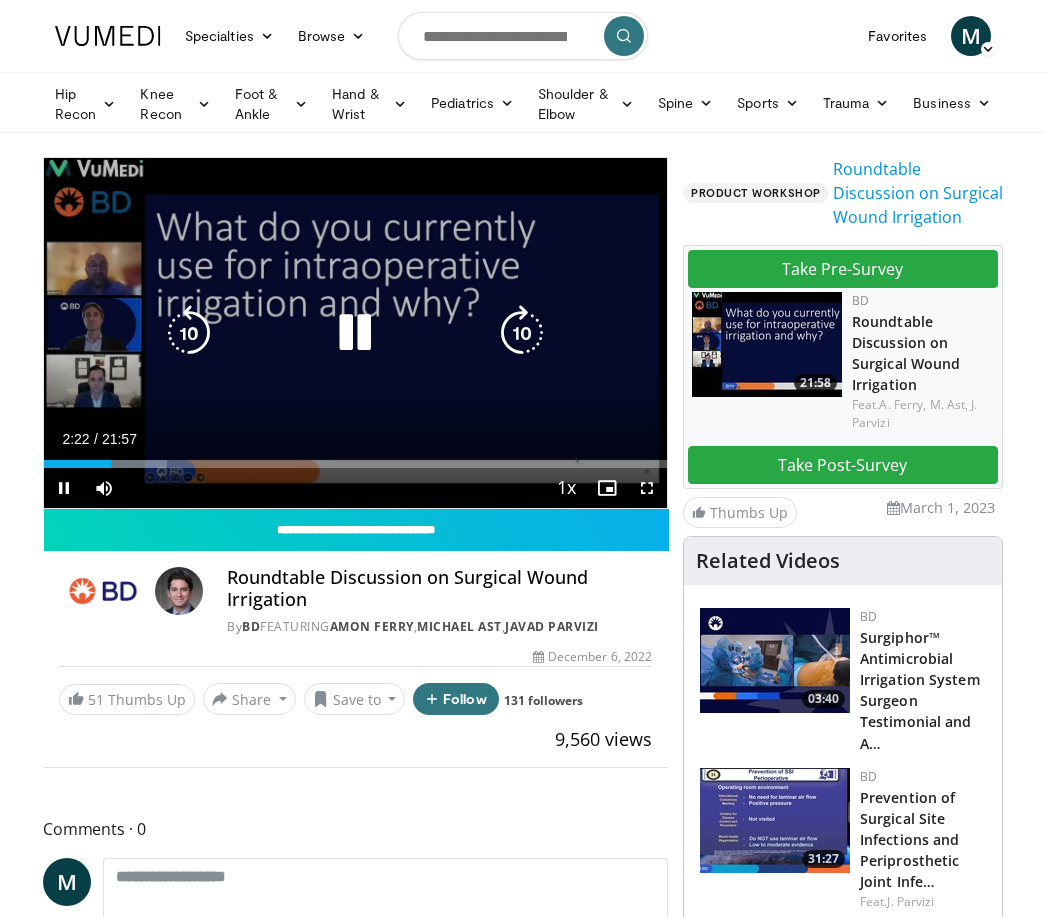 click at bounding box center (522, 333) 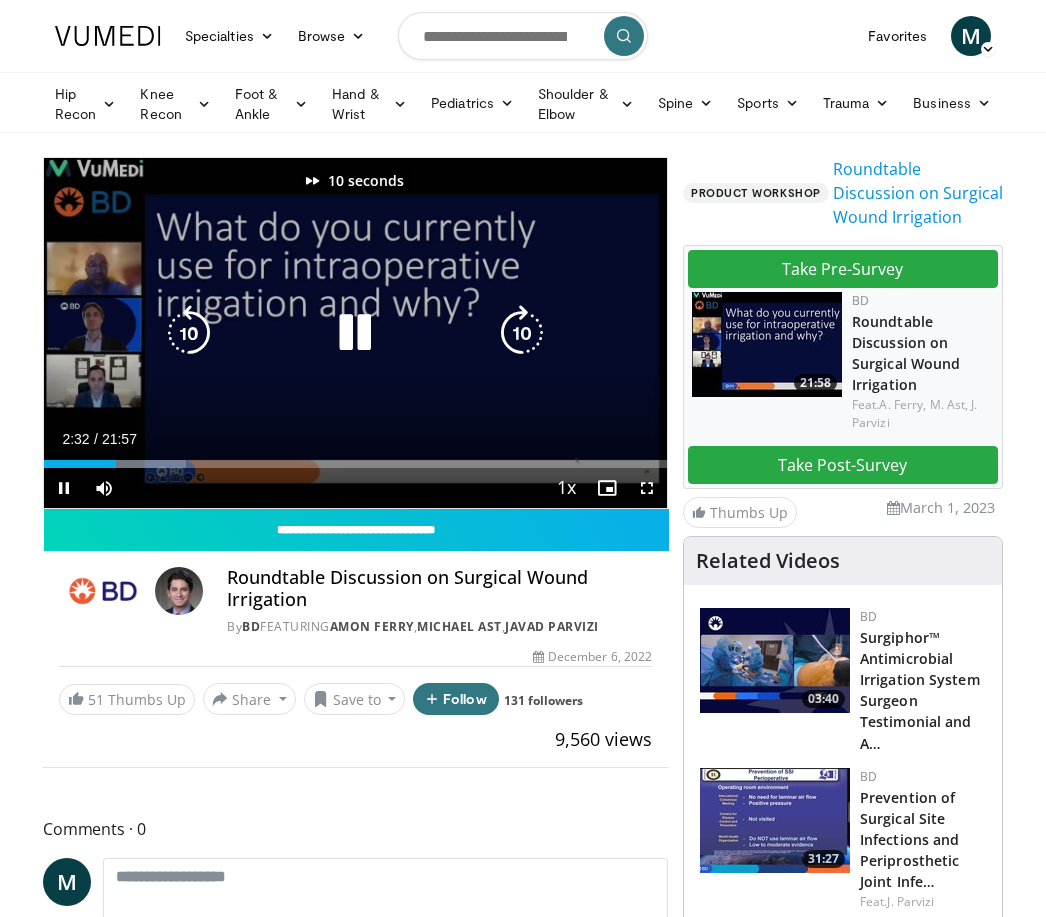 click at bounding box center [522, 333] 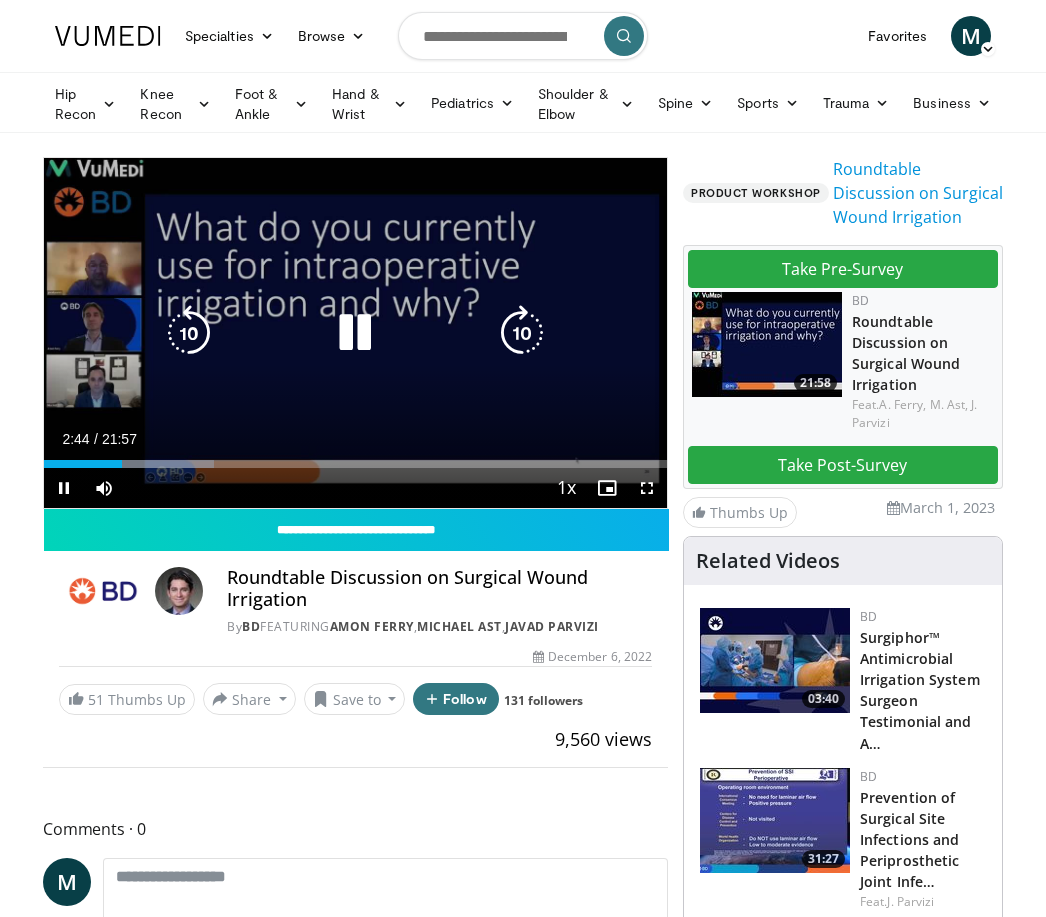 click at bounding box center (522, 333) 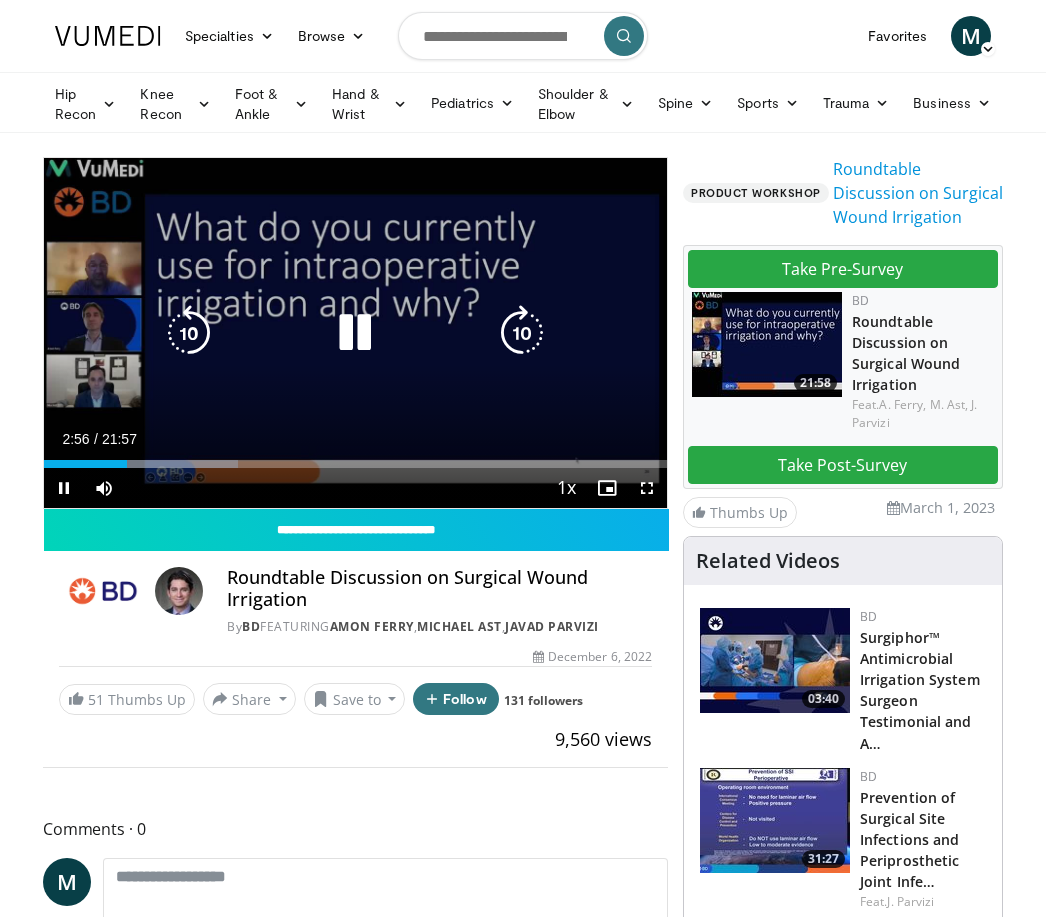 click at bounding box center [522, 333] 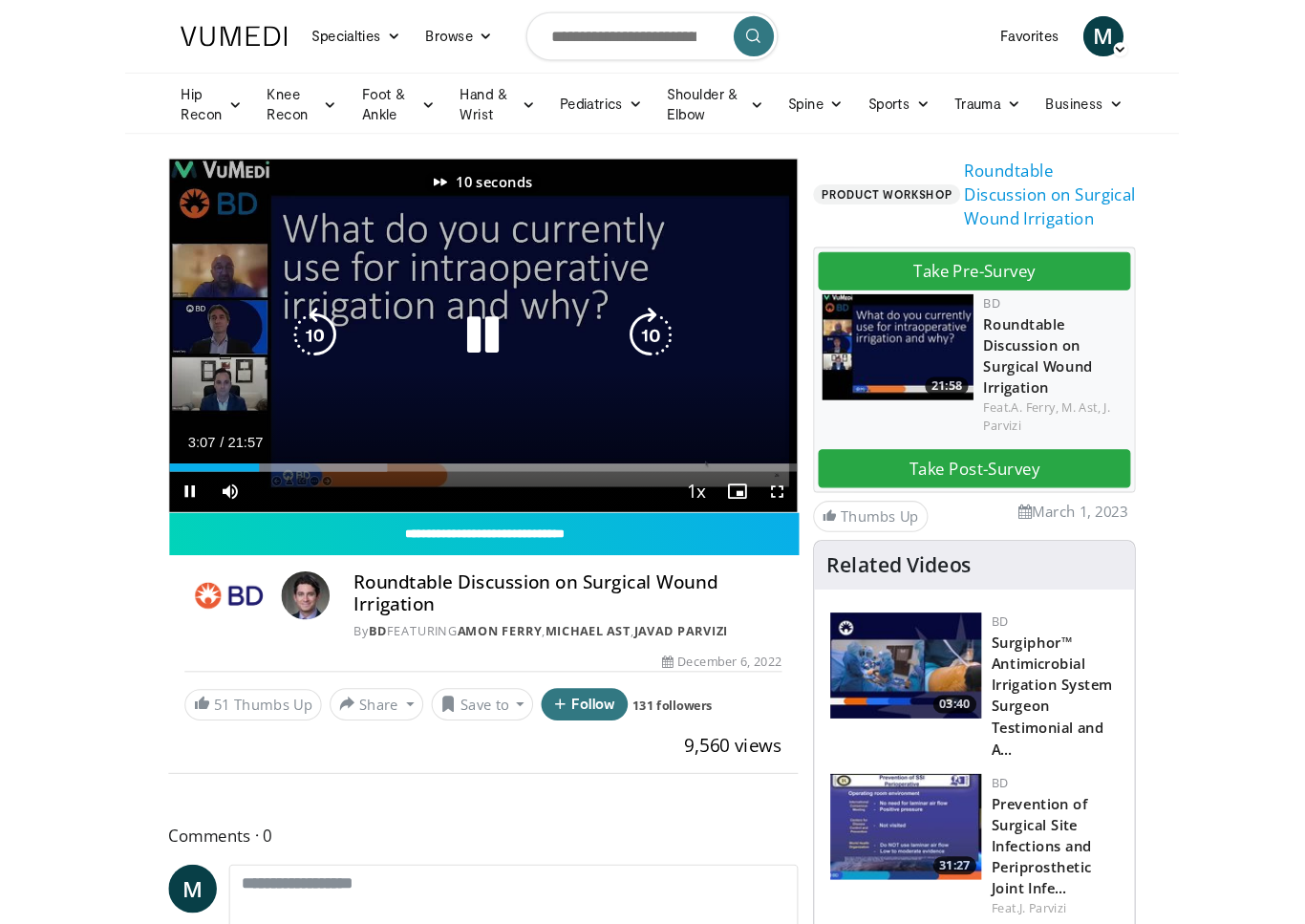 scroll, scrollTop: 23, scrollLeft: 0, axis: vertical 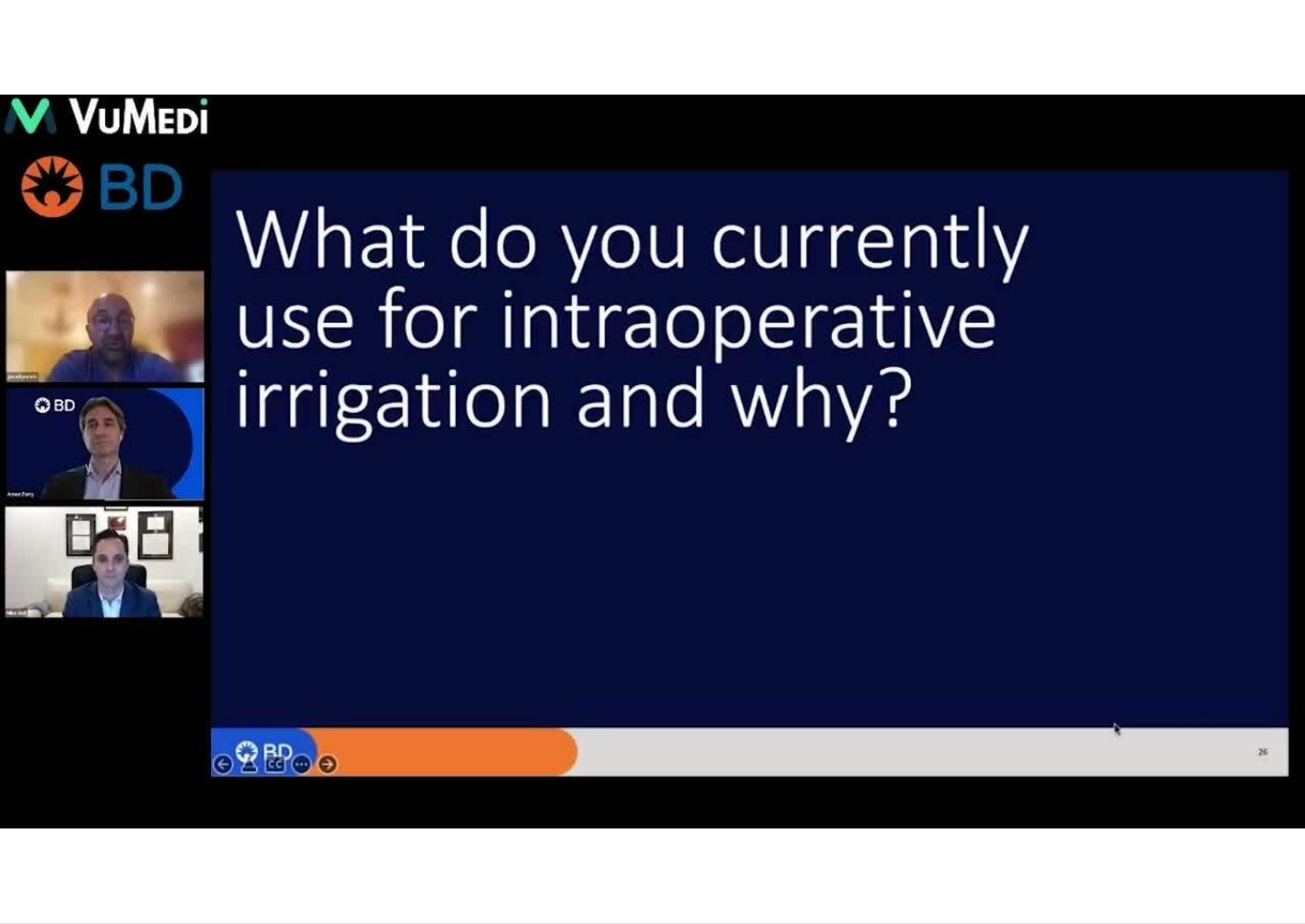 click on "10 seconds
Tap to unmute" at bounding box center [652, 462] 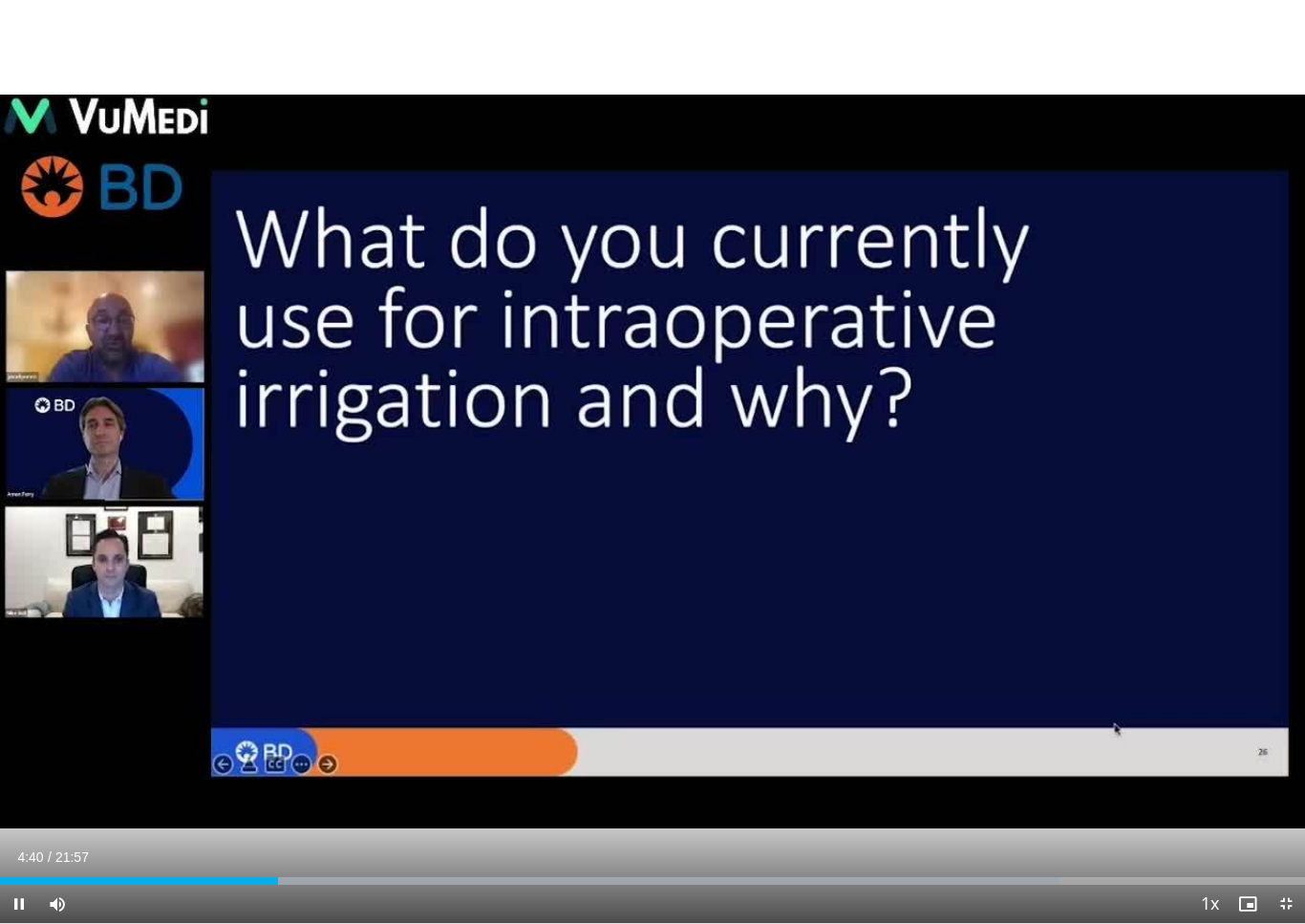 click on "10 seconds
Tap to unmute" at bounding box center [652, 462] 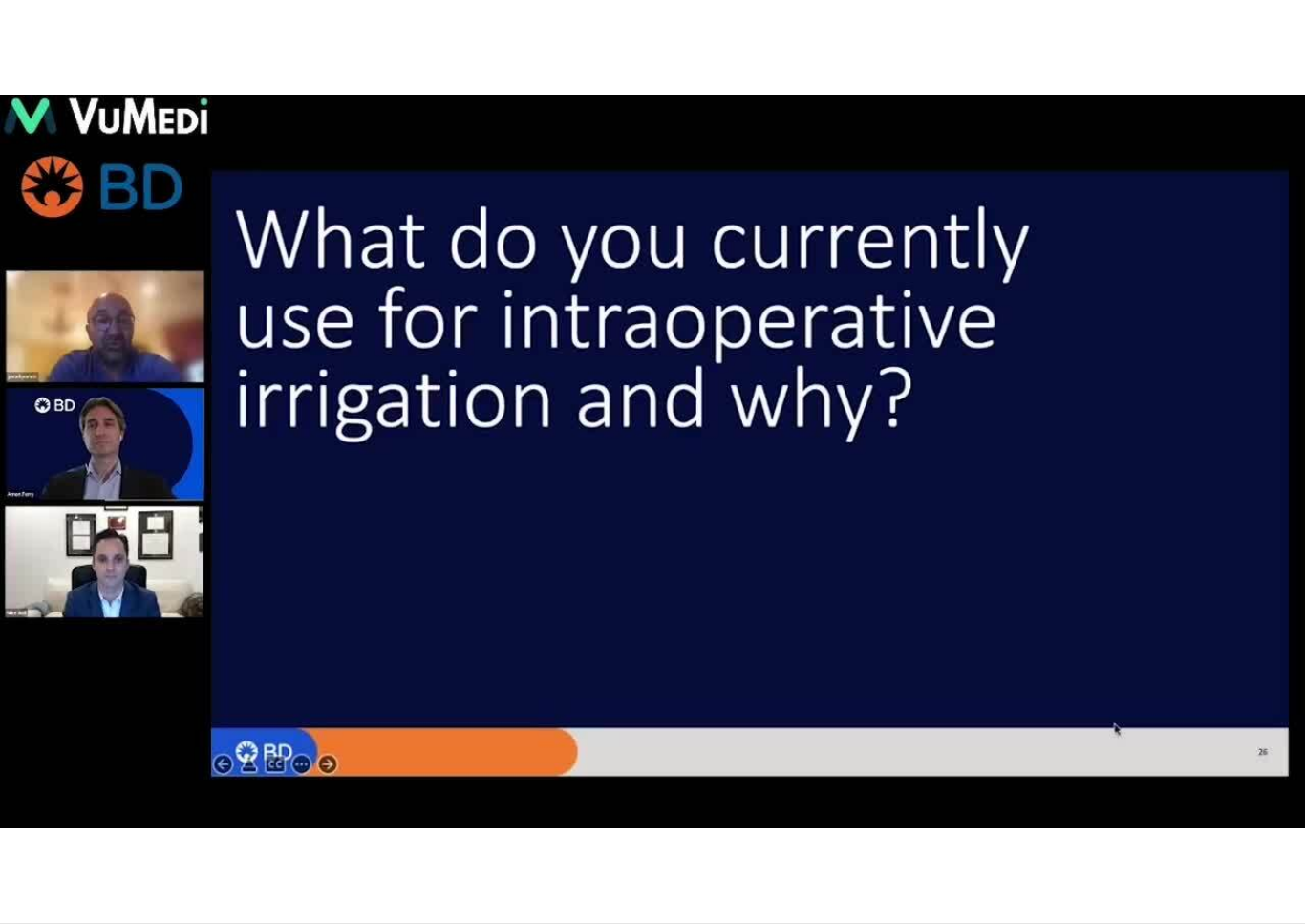 click on "10 seconds
Tap to unmute" at bounding box center (652, 462) 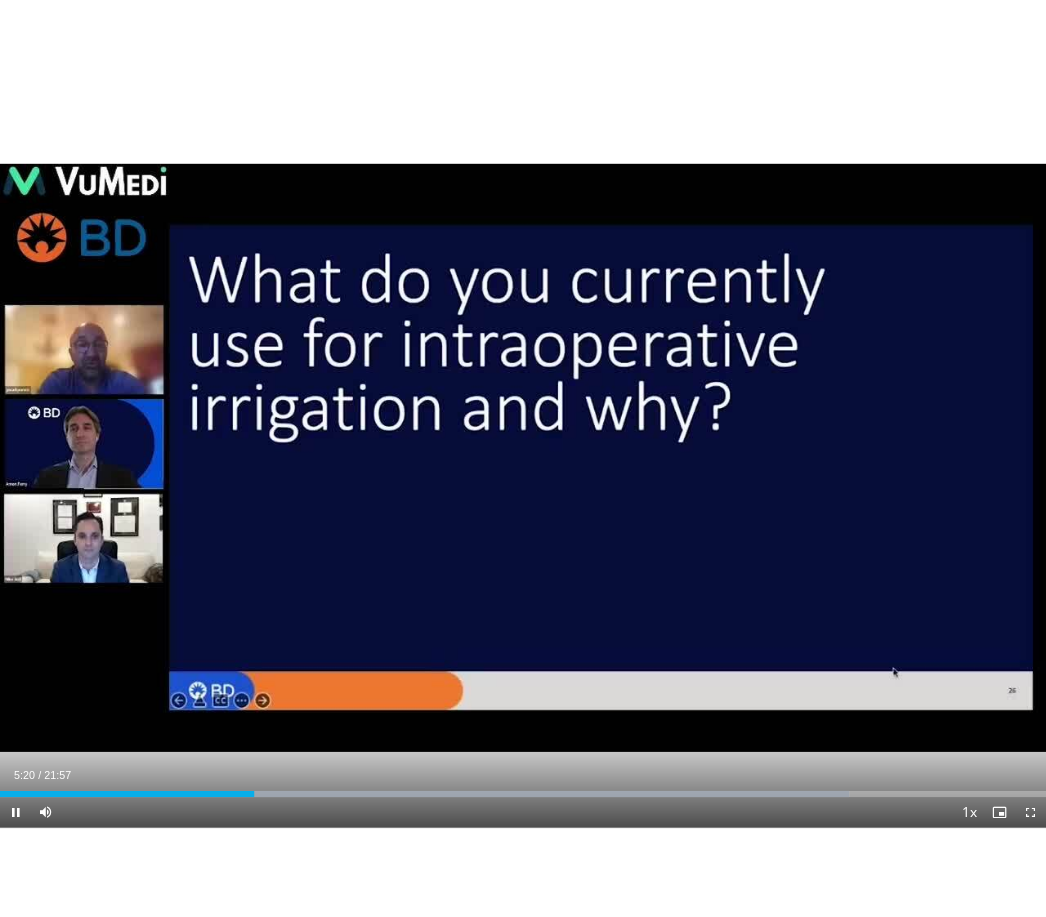 scroll, scrollTop: 0, scrollLeft: 0, axis: both 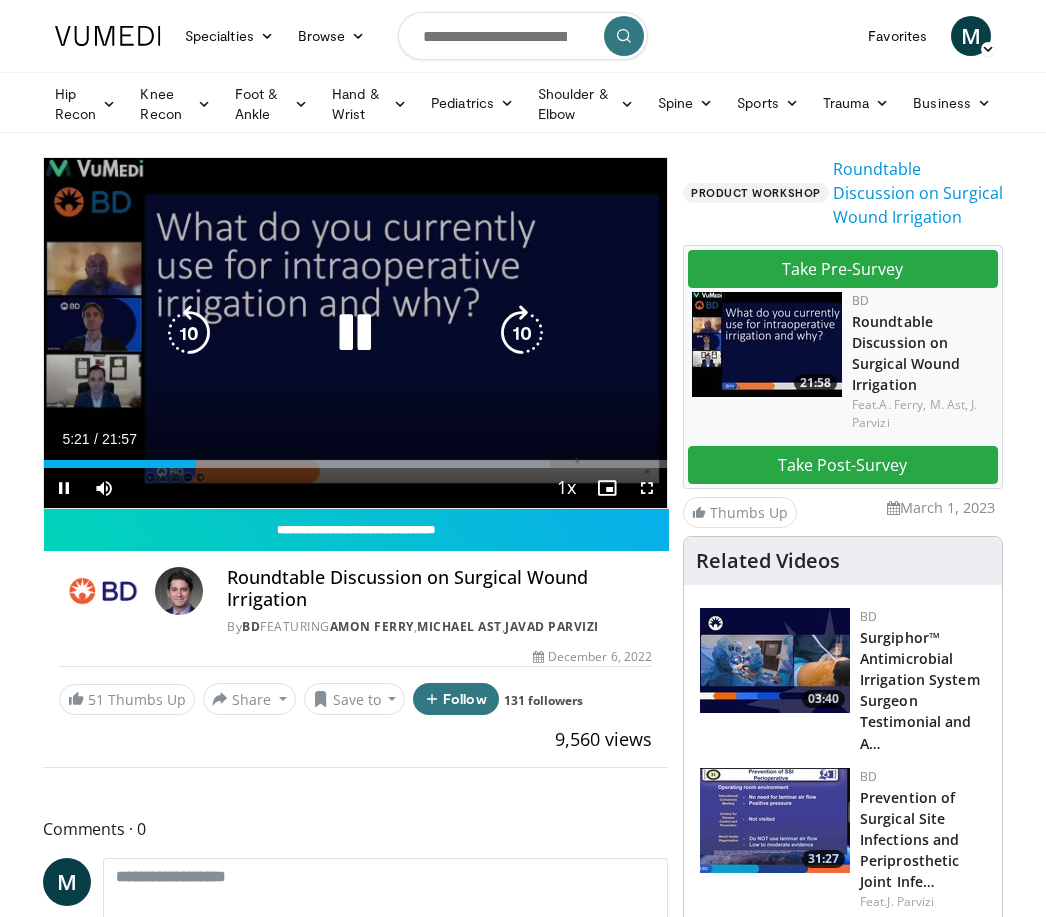 click at bounding box center (522, 333) 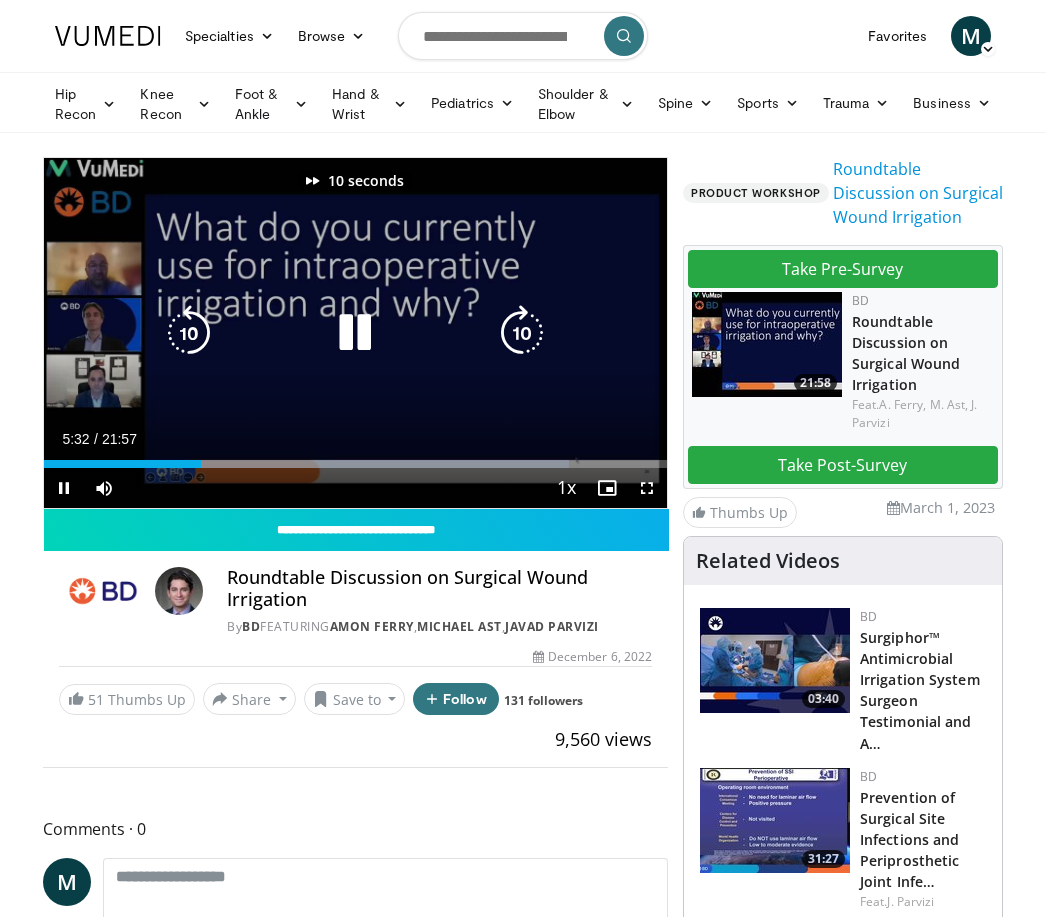 click at bounding box center [522, 333] 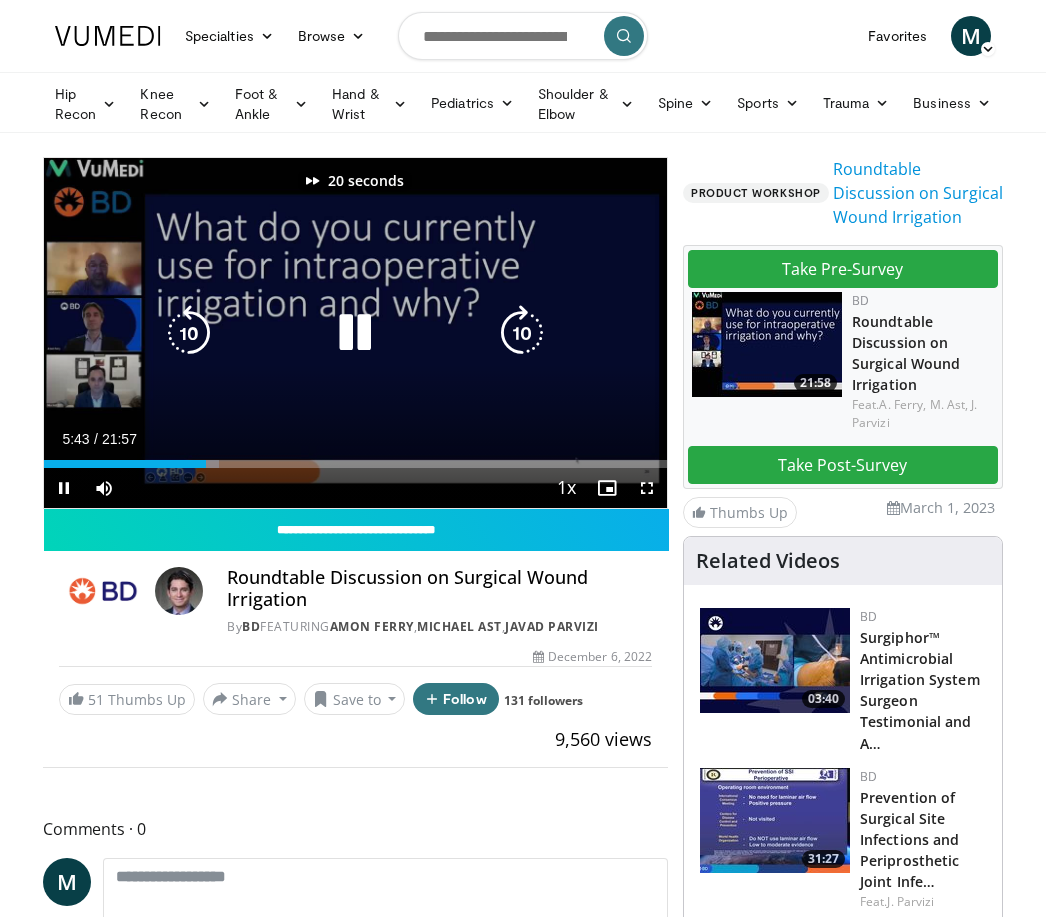 click at bounding box center (522, 333) 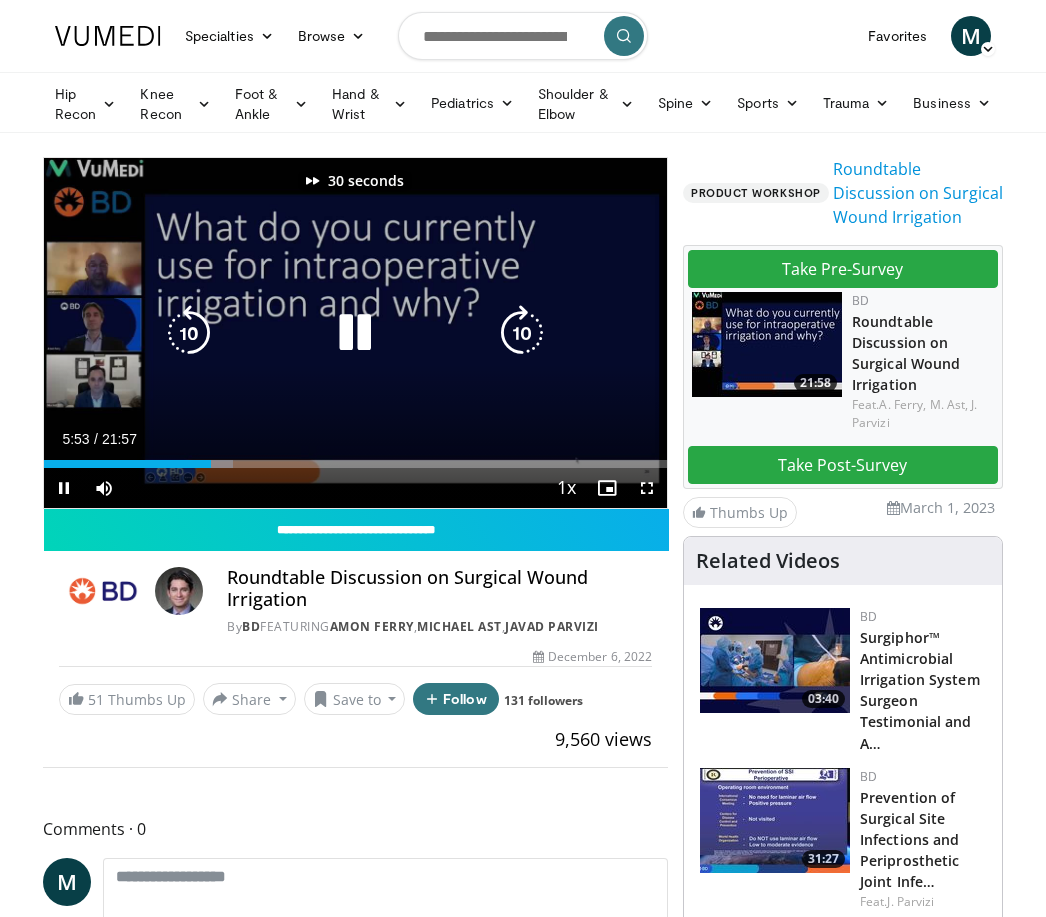 click at bounding box center (522, 333) 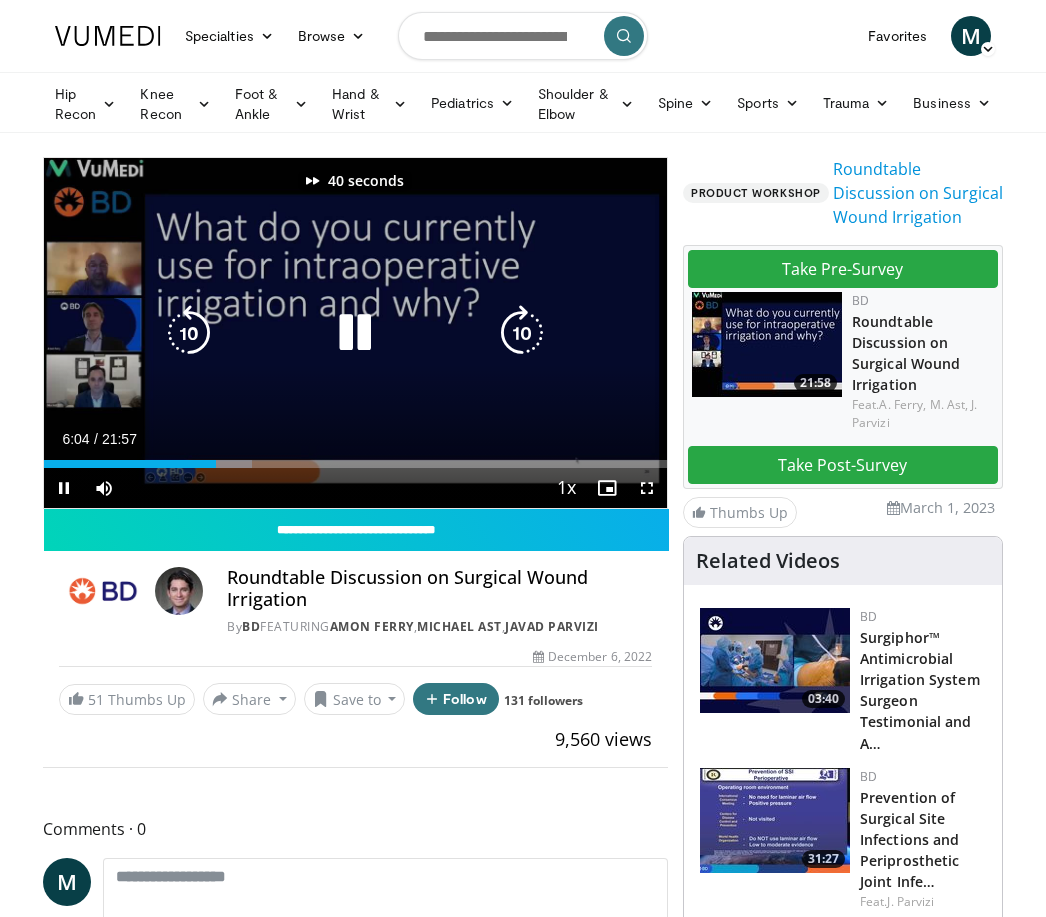 click at bounding box center [522, 333] 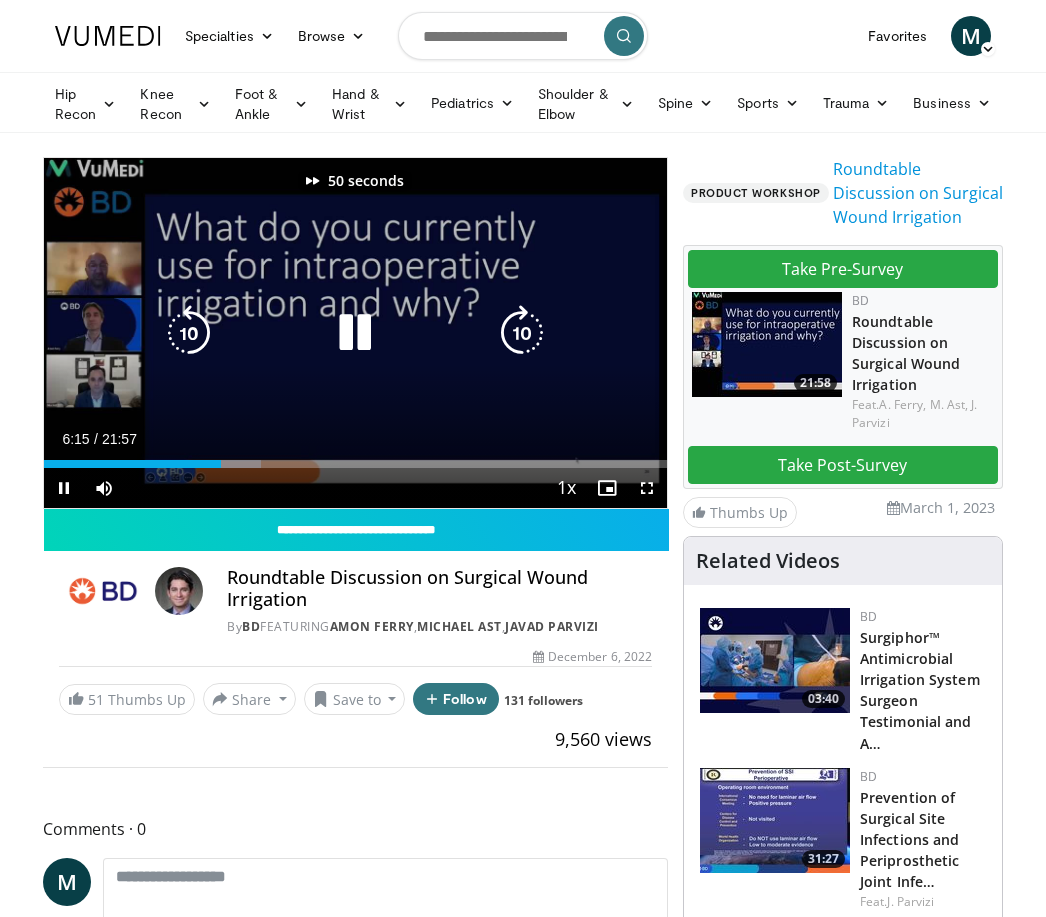 click at bounding box center (522, 333) 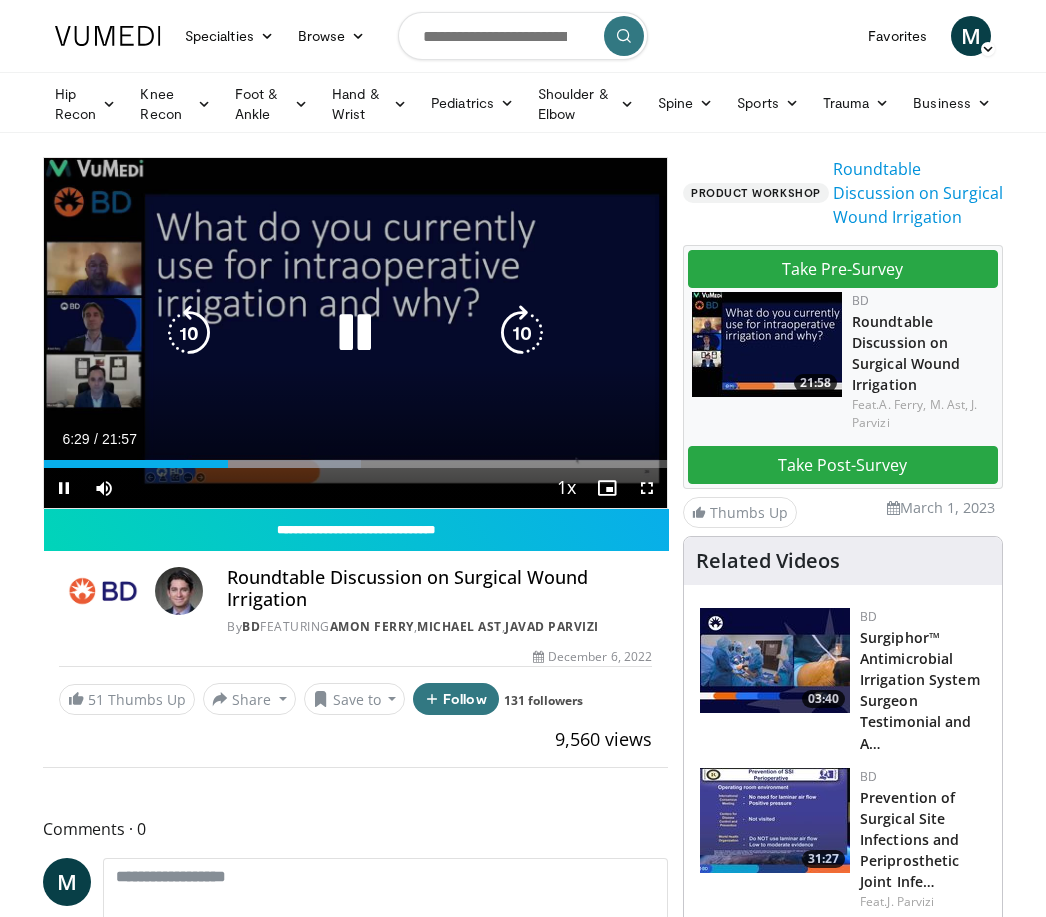 click at bounding box center (522, 333) 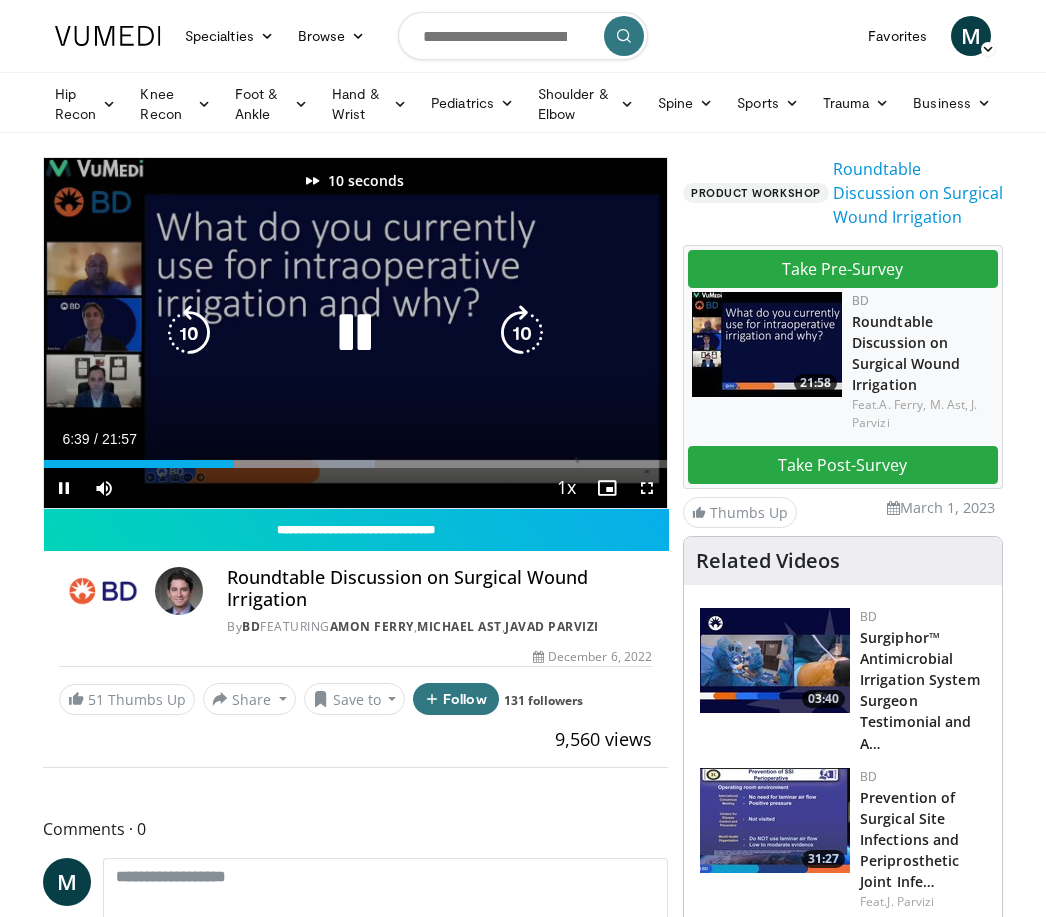 click at bounding box center (522, 333) 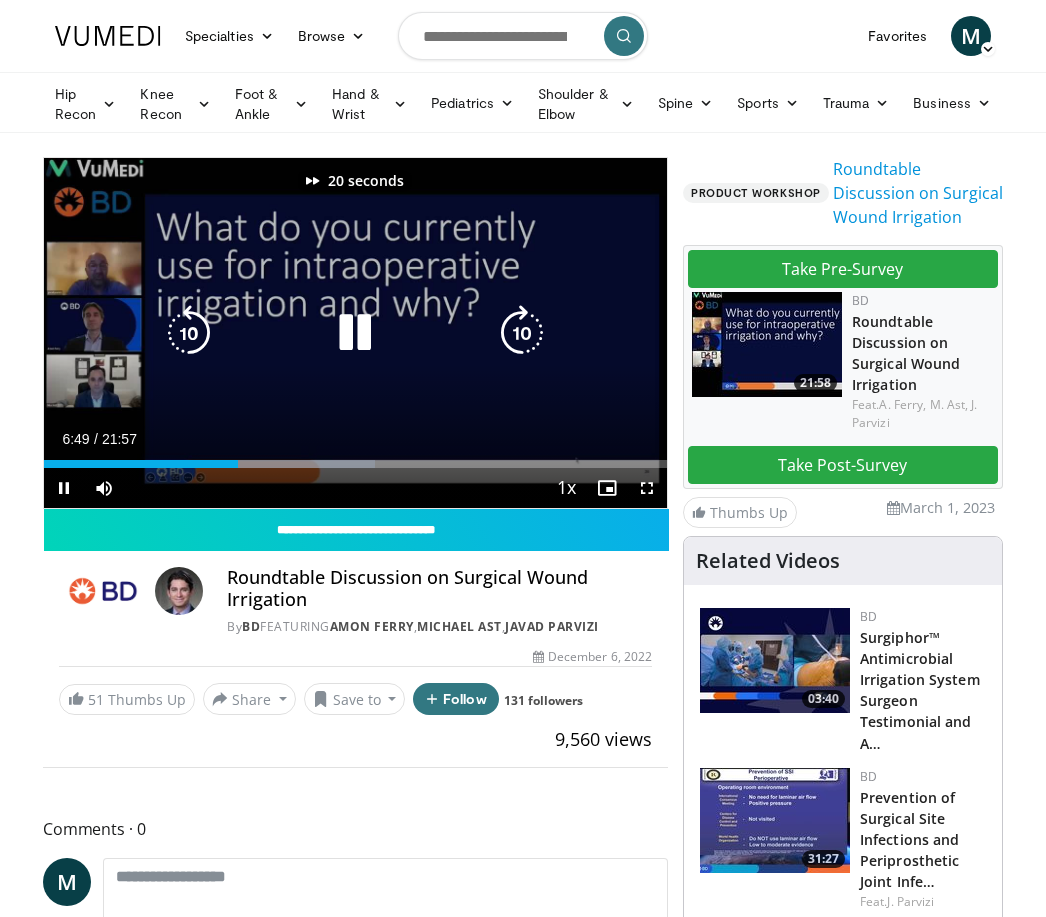 click at bounding box center (522, 333) 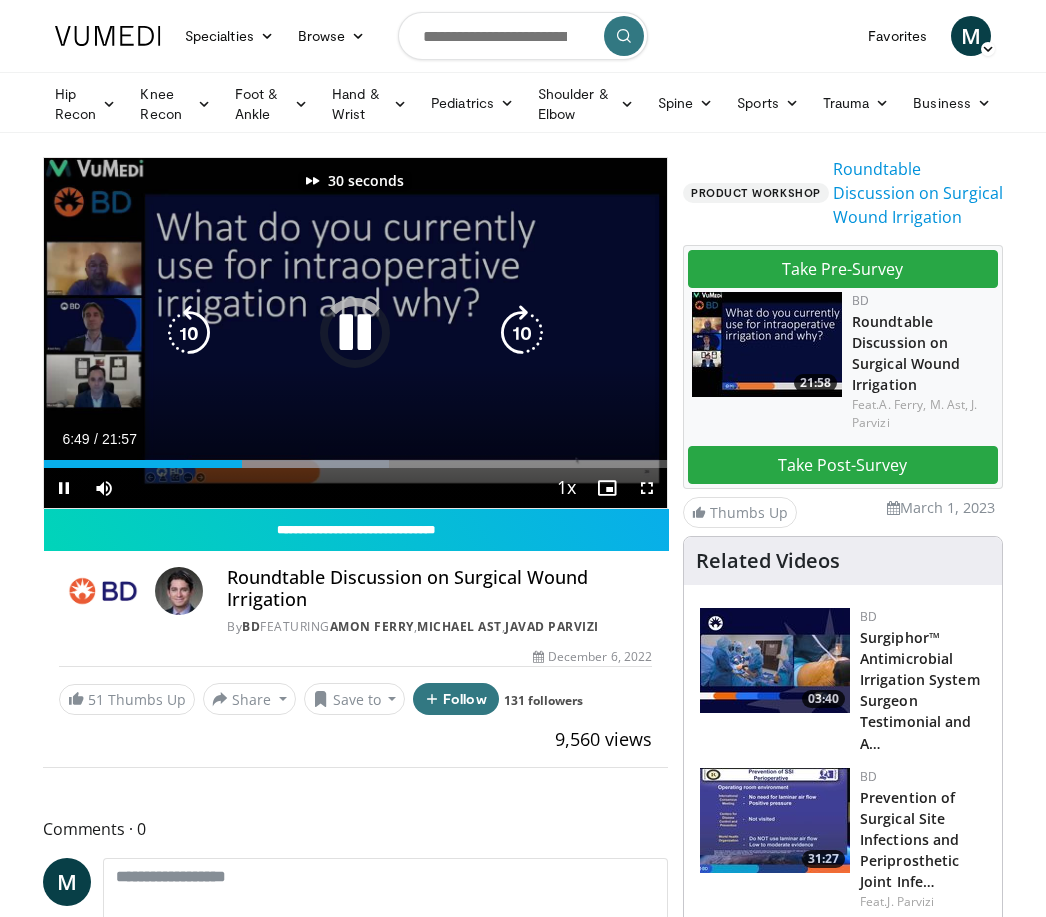 click at bounding box center (522, 333) 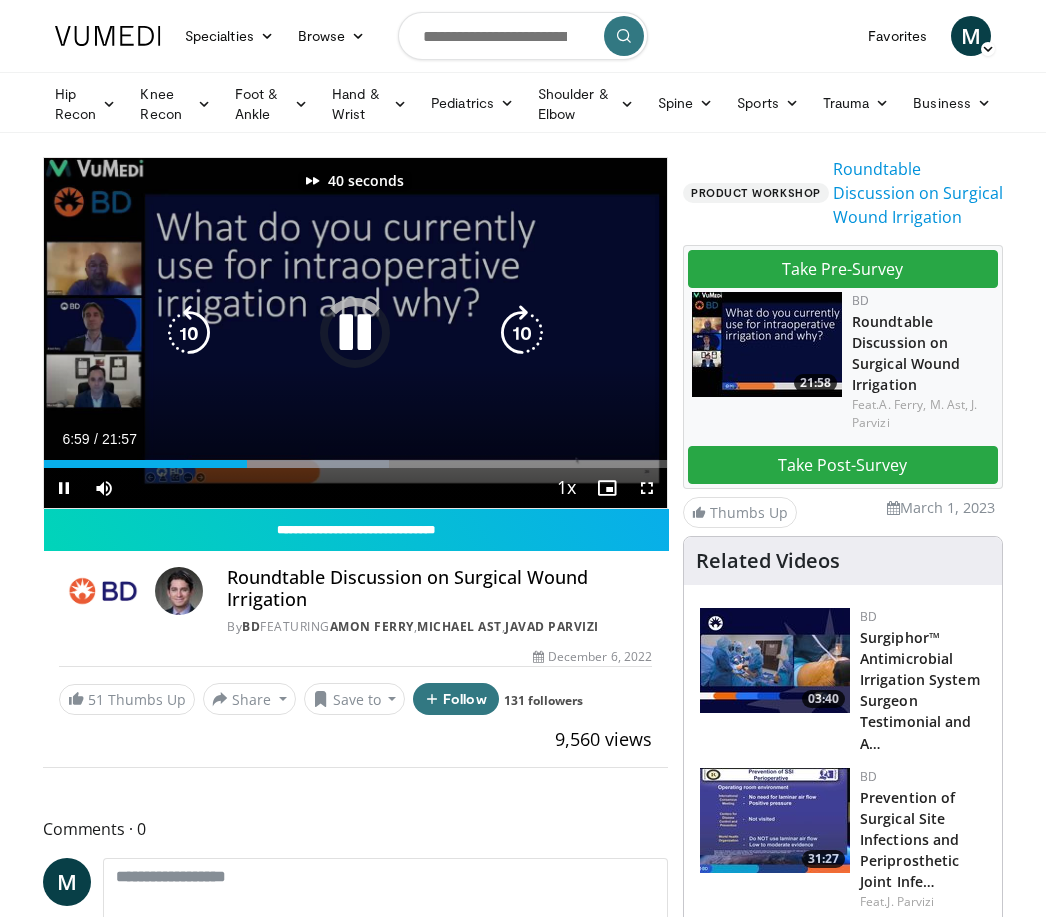 click at bounding box center [522, 333] 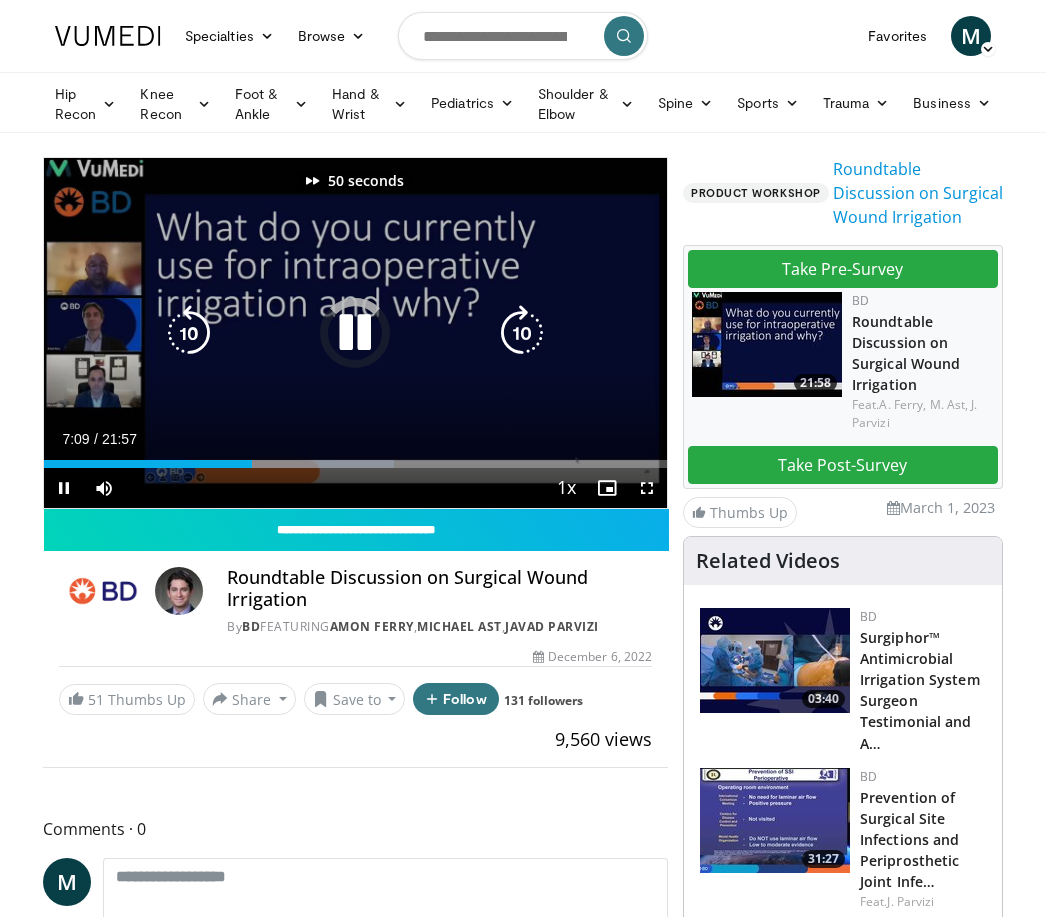 click at bounding box center (522, 333) 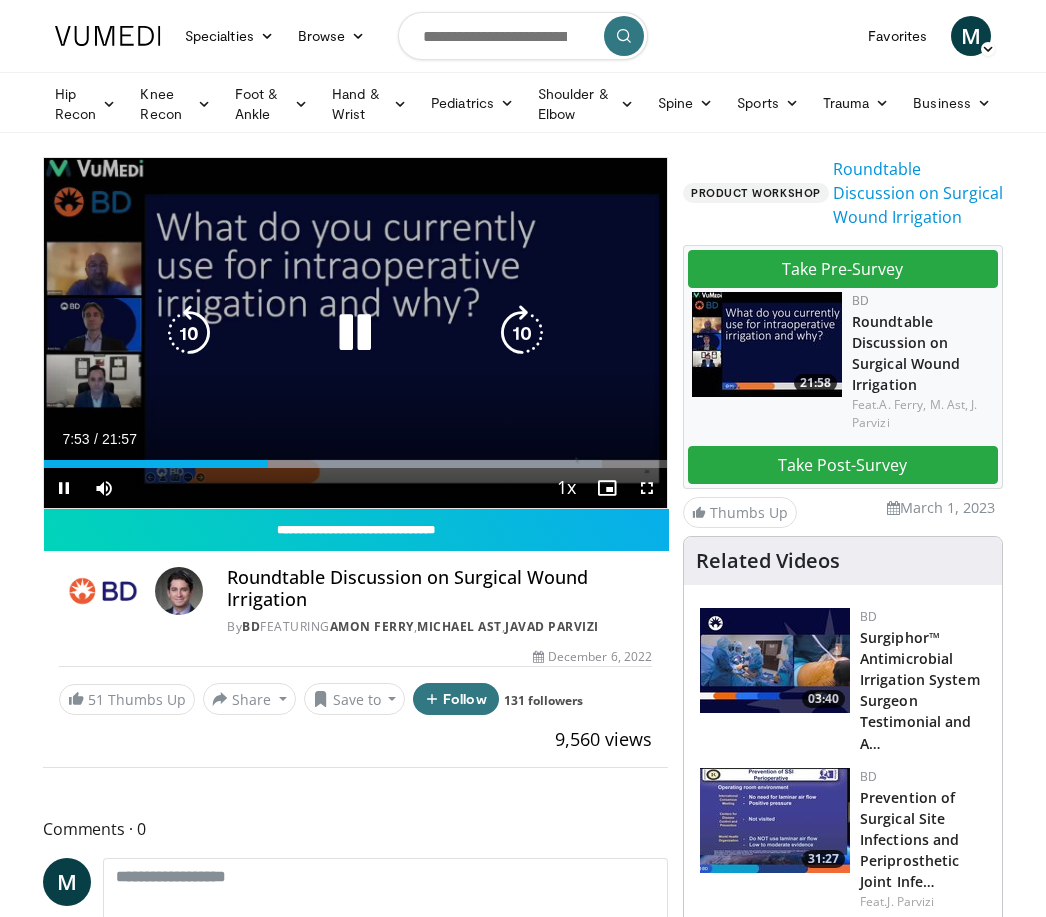 click at bounding box center [522, 333] 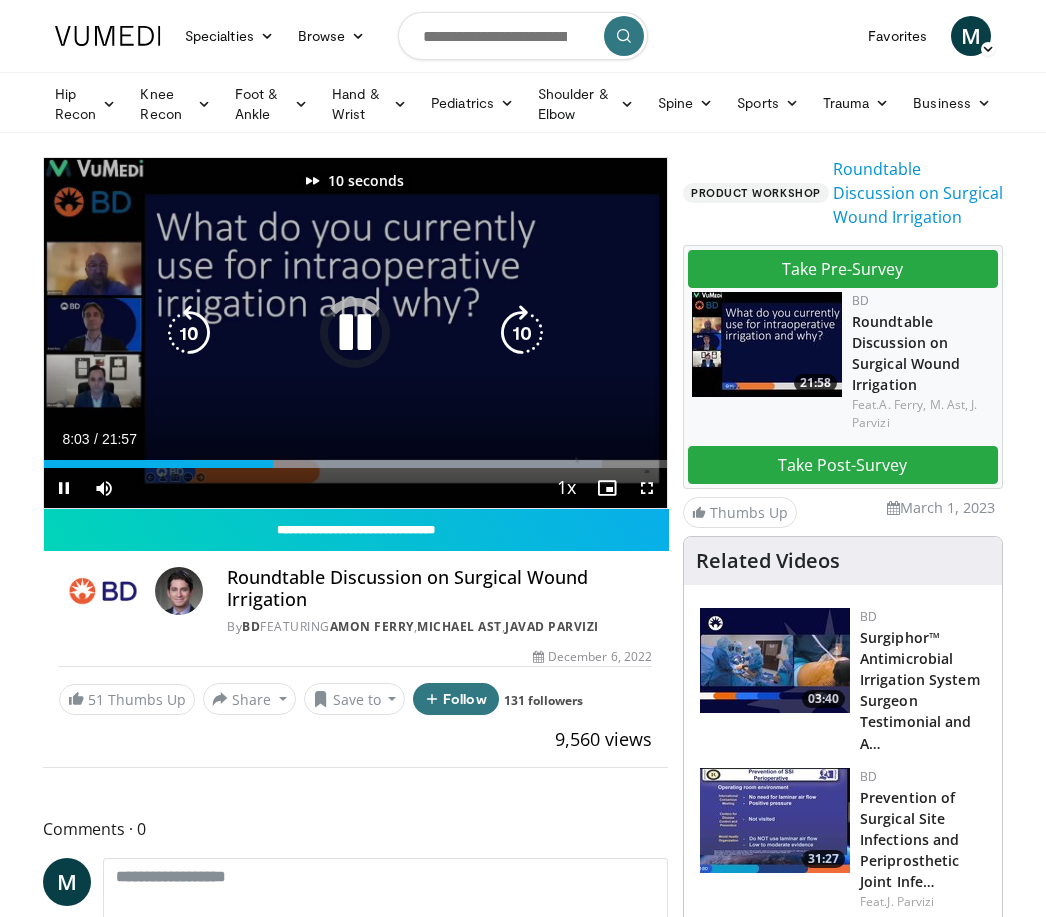click at bounding box center (522, 333) 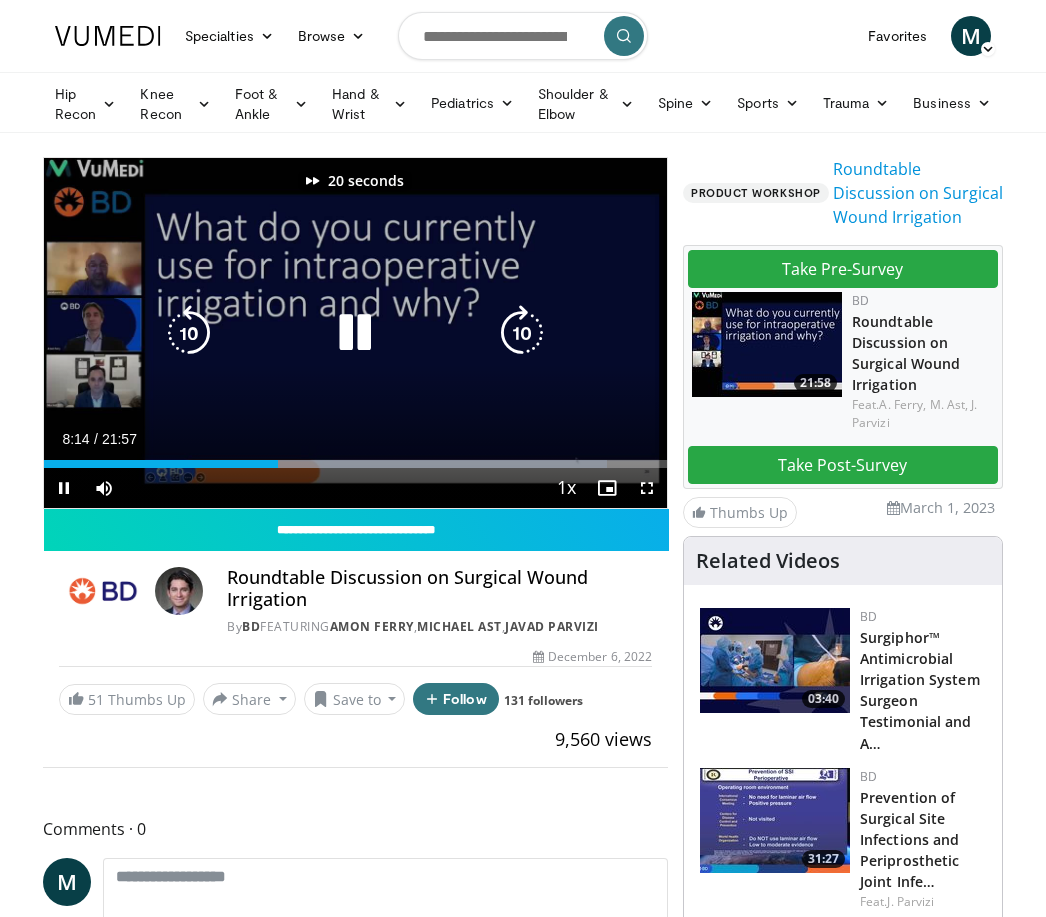 click at bounding box center (522, 333) 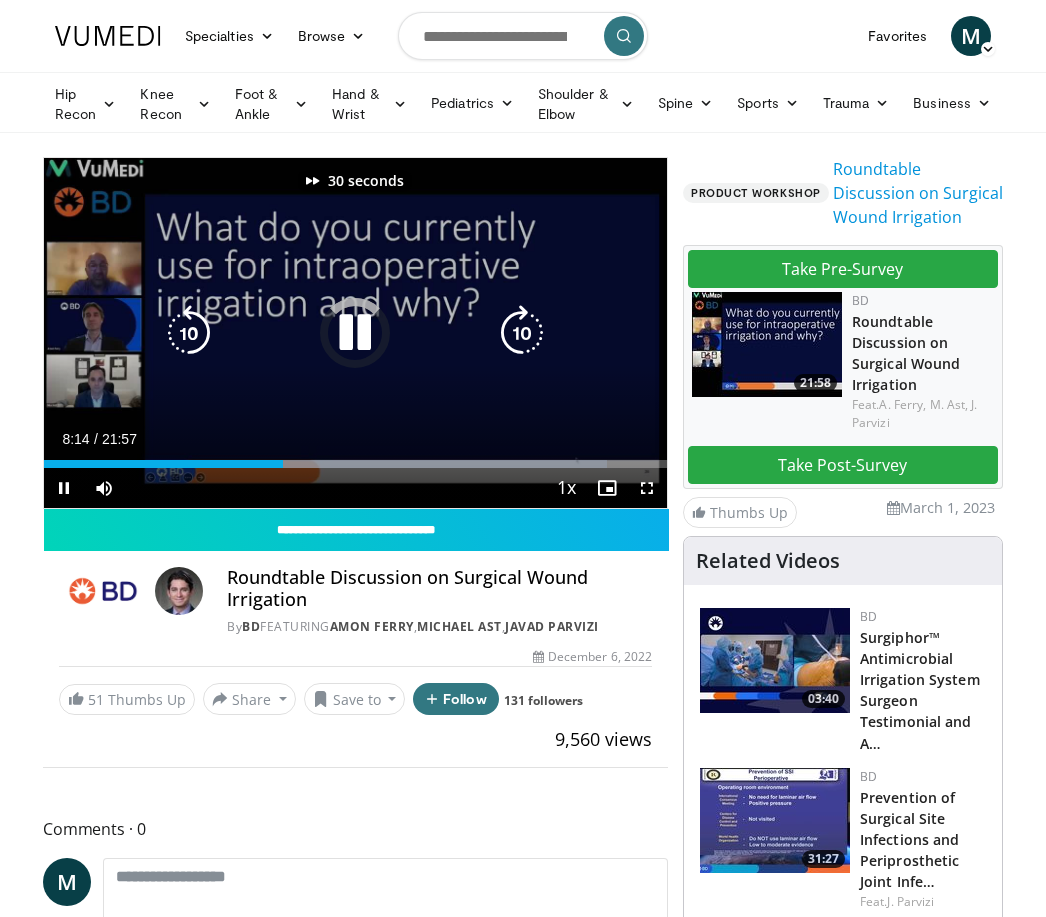 click at bounding box center [522, 333] 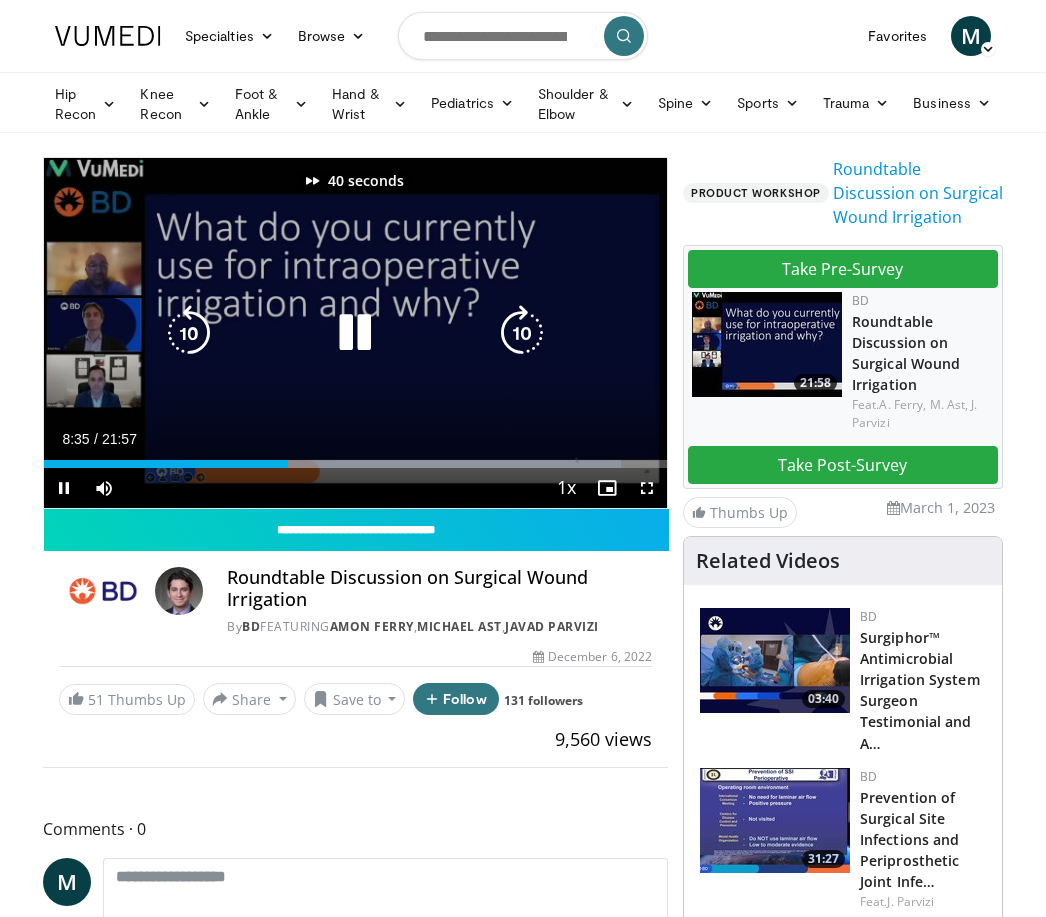 click at bounding box center (522, 333) 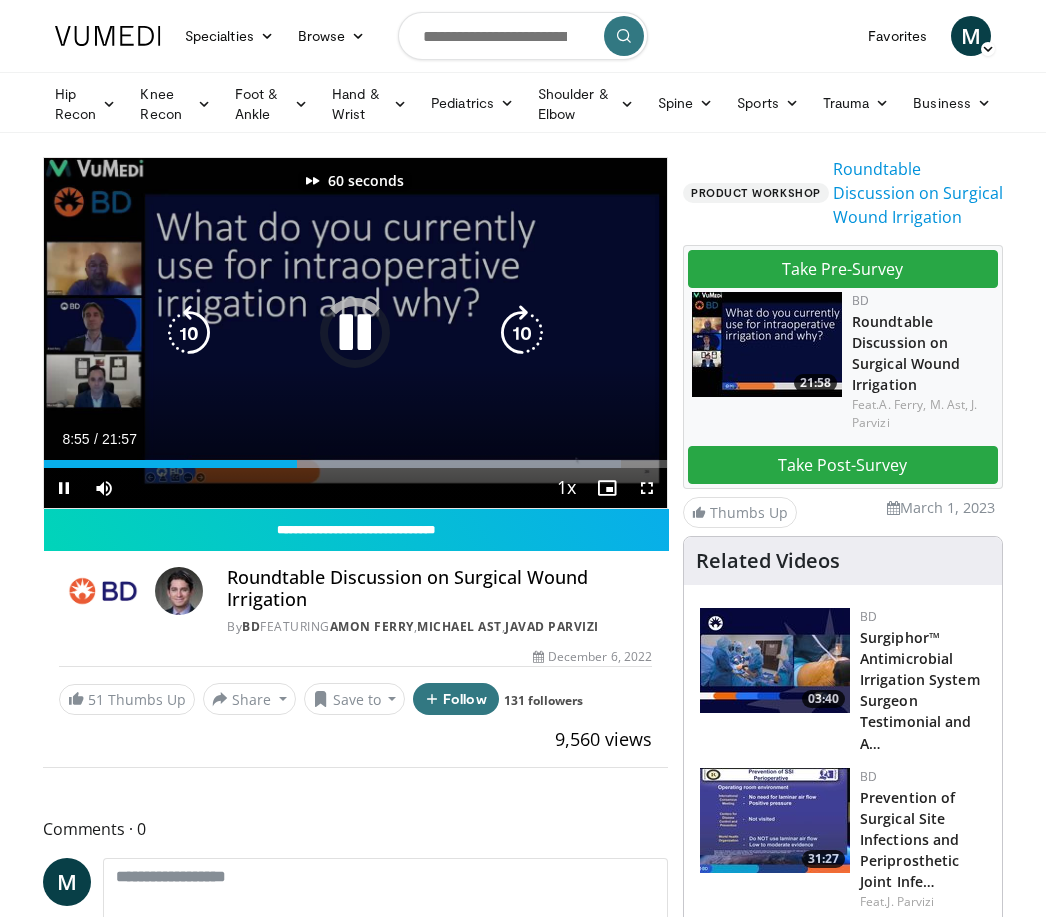 click at bounding box center (522, 333) 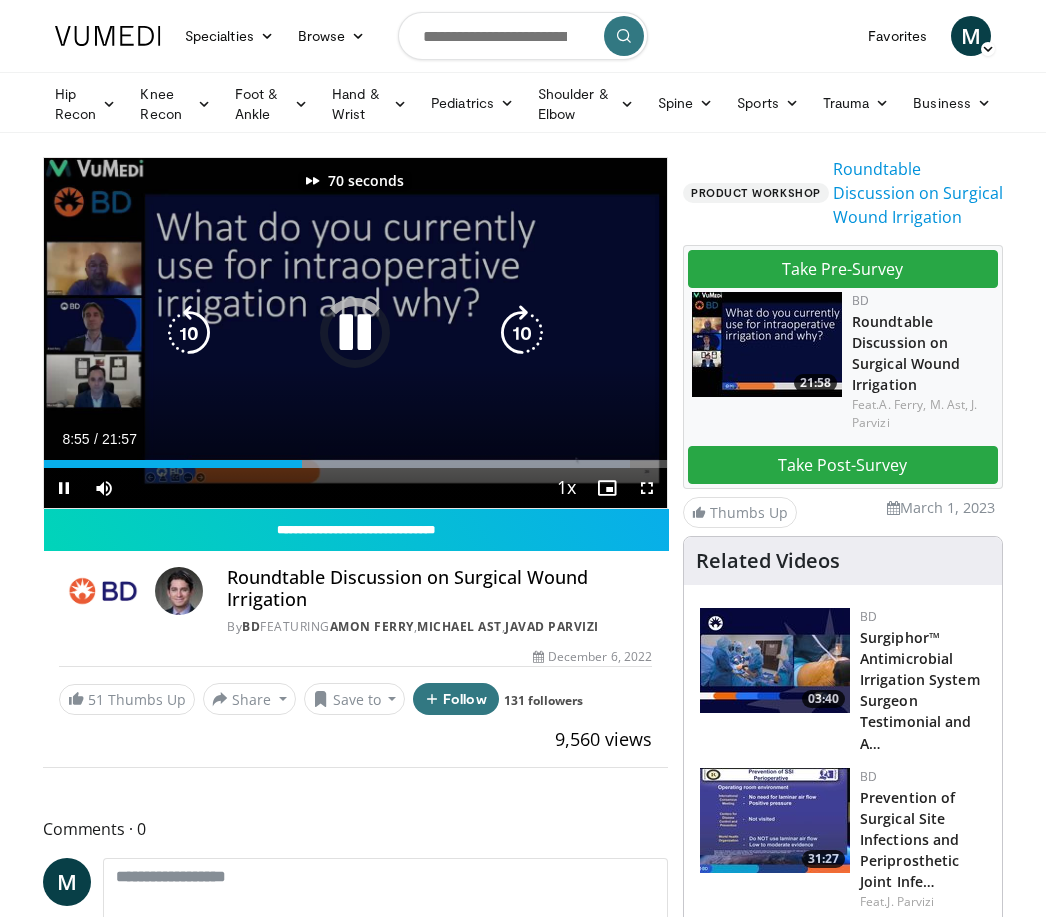 click at bounding box center (522, 333) 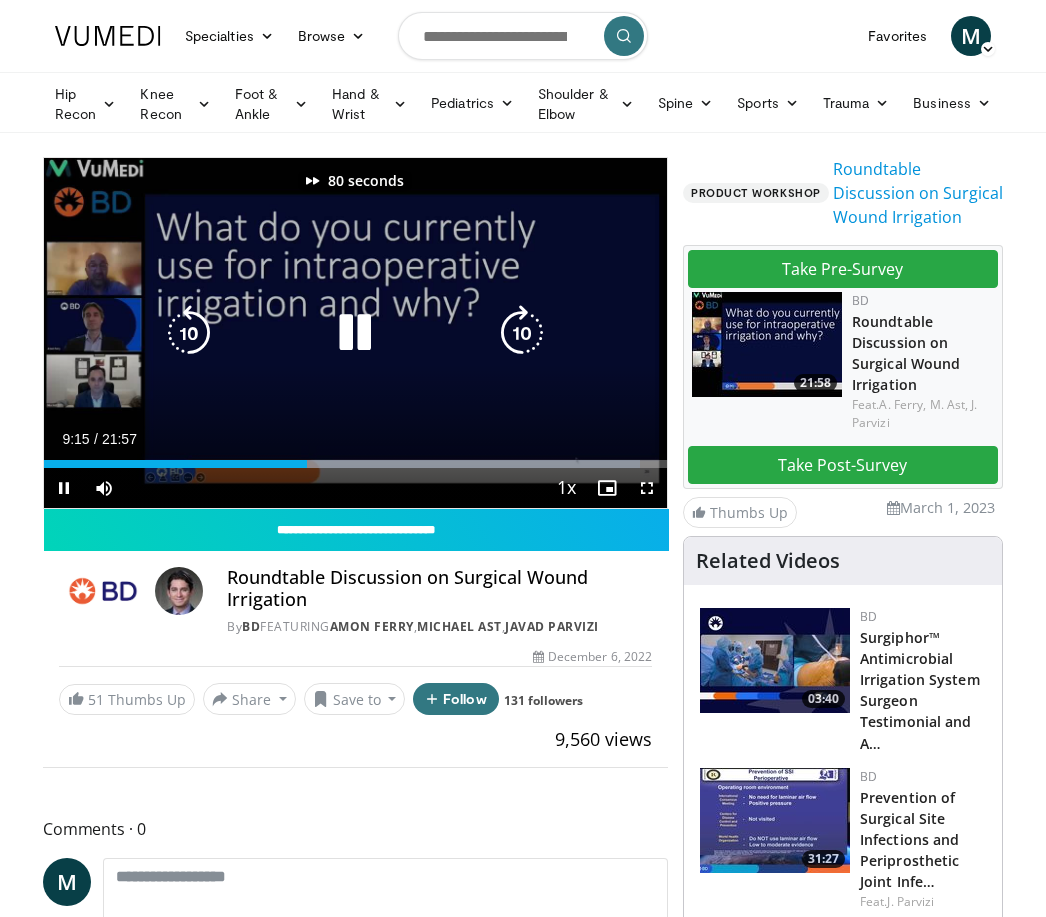 click at bounding box center (522, 333) 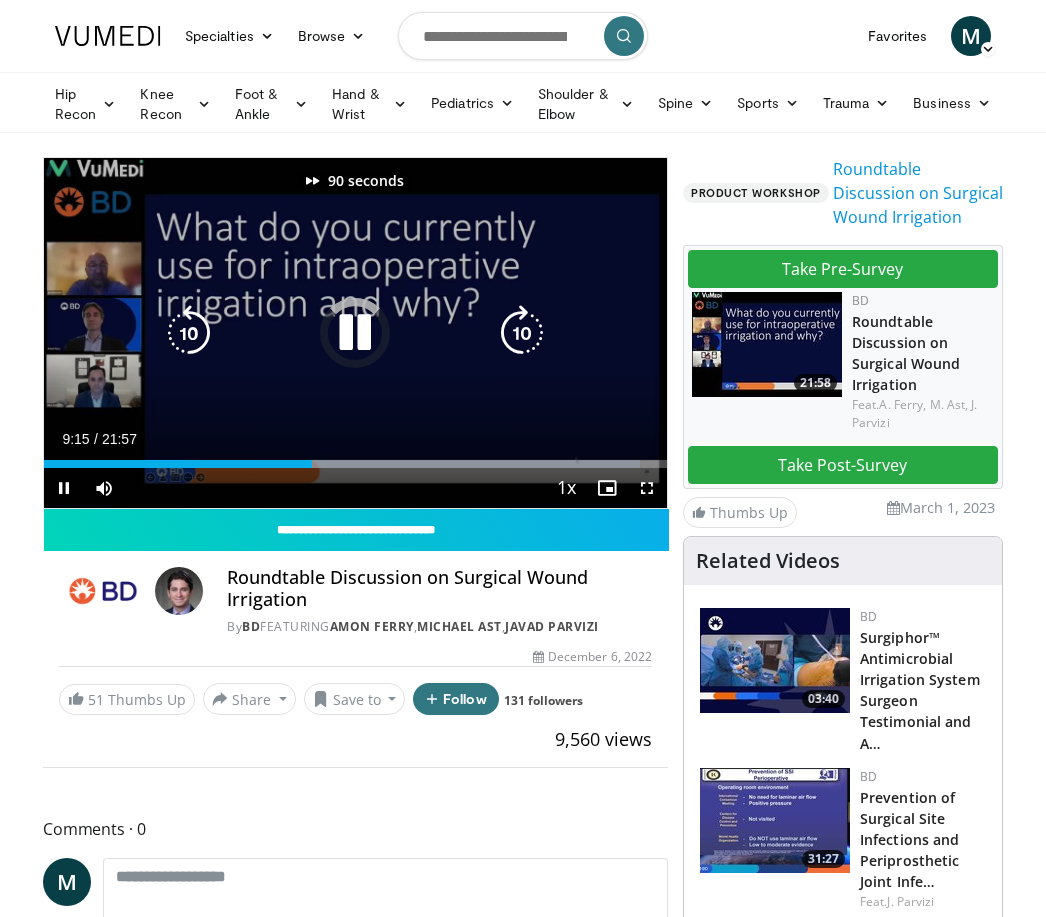 click at bounding box center [522, 333] 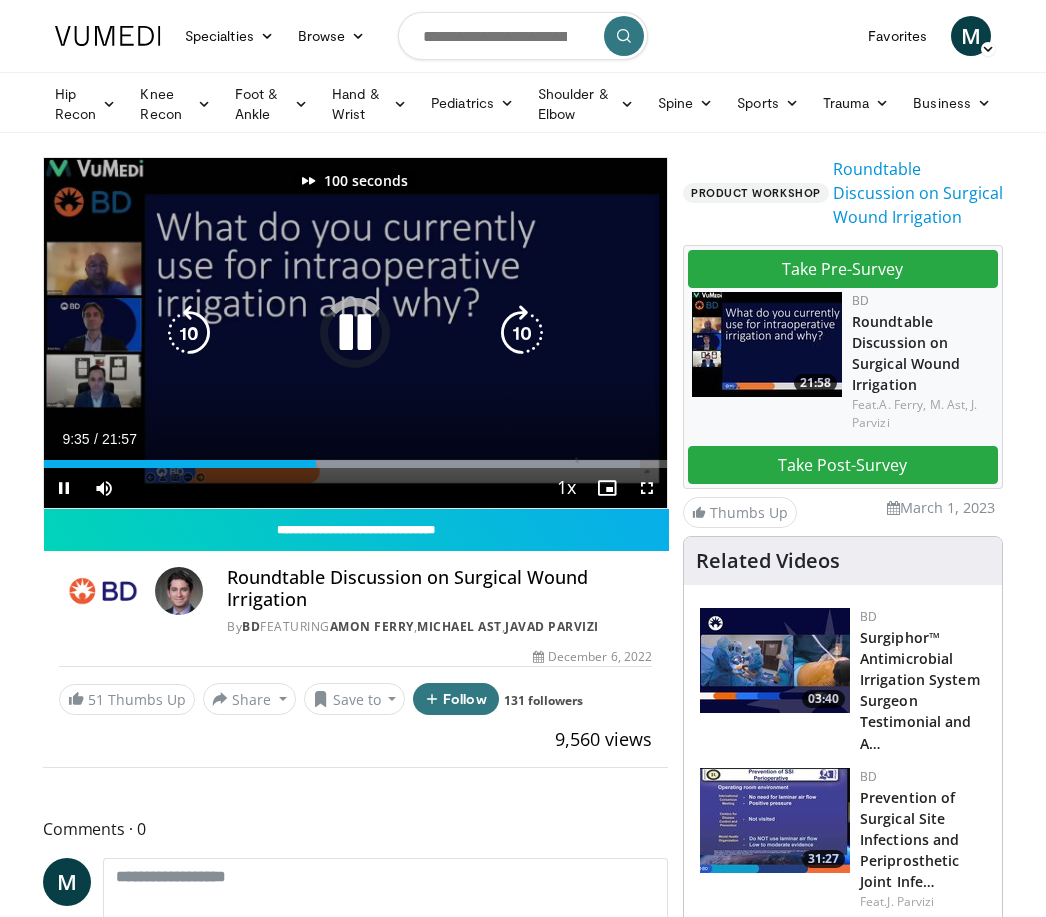 click at bounding box center (522, 333) 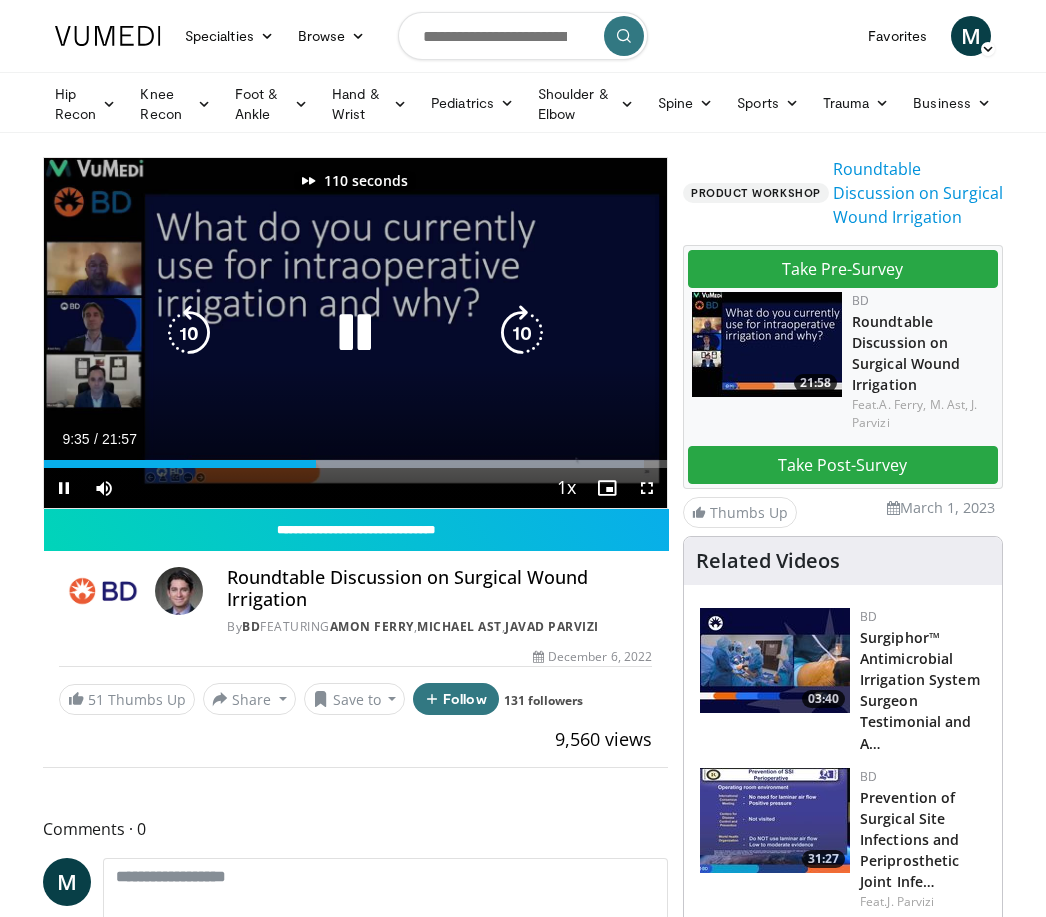 click at bounding box center (522, 333) 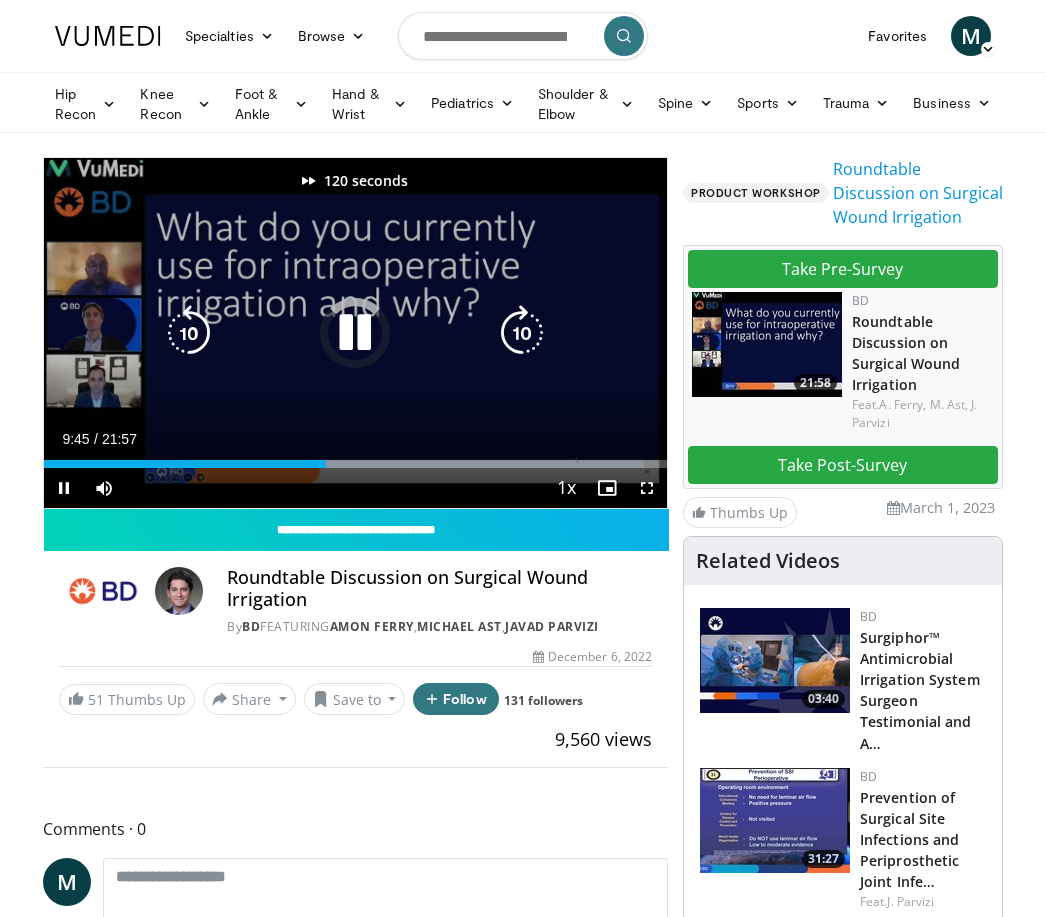 click at bounding box center [522, 333] 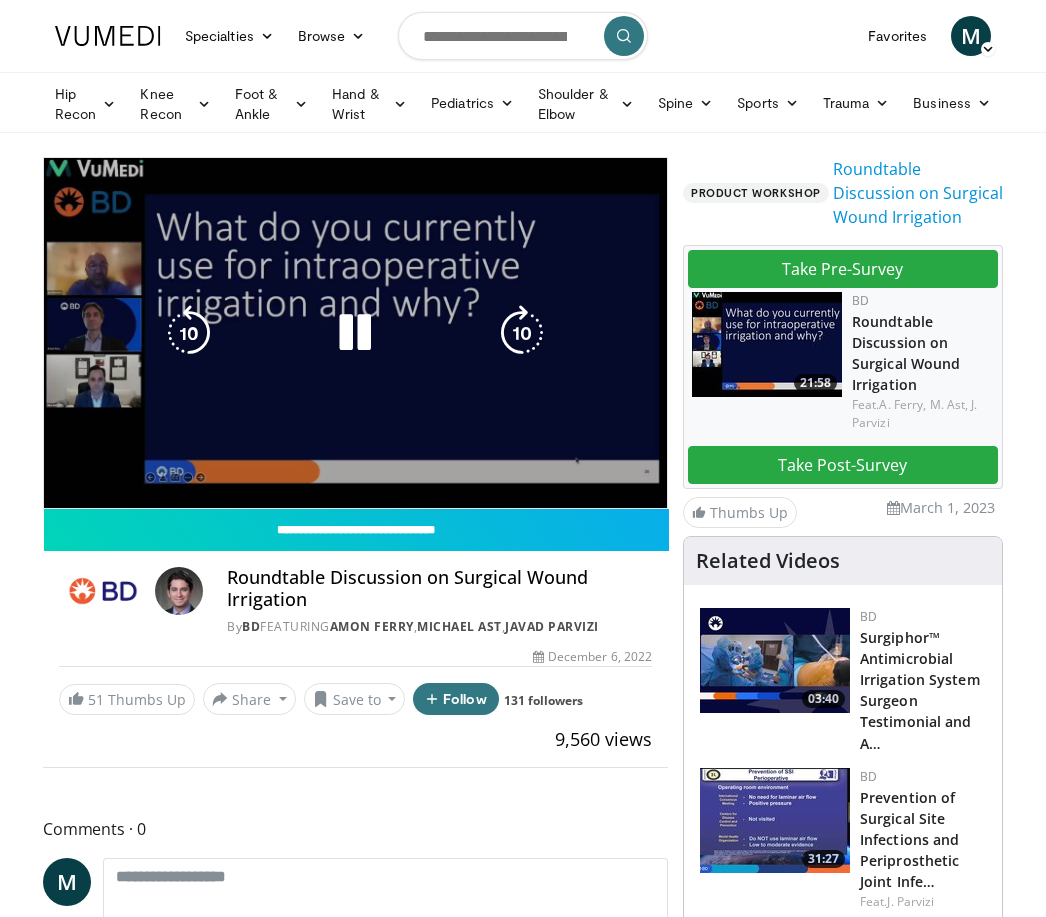 click at bounding box center (522, 333) 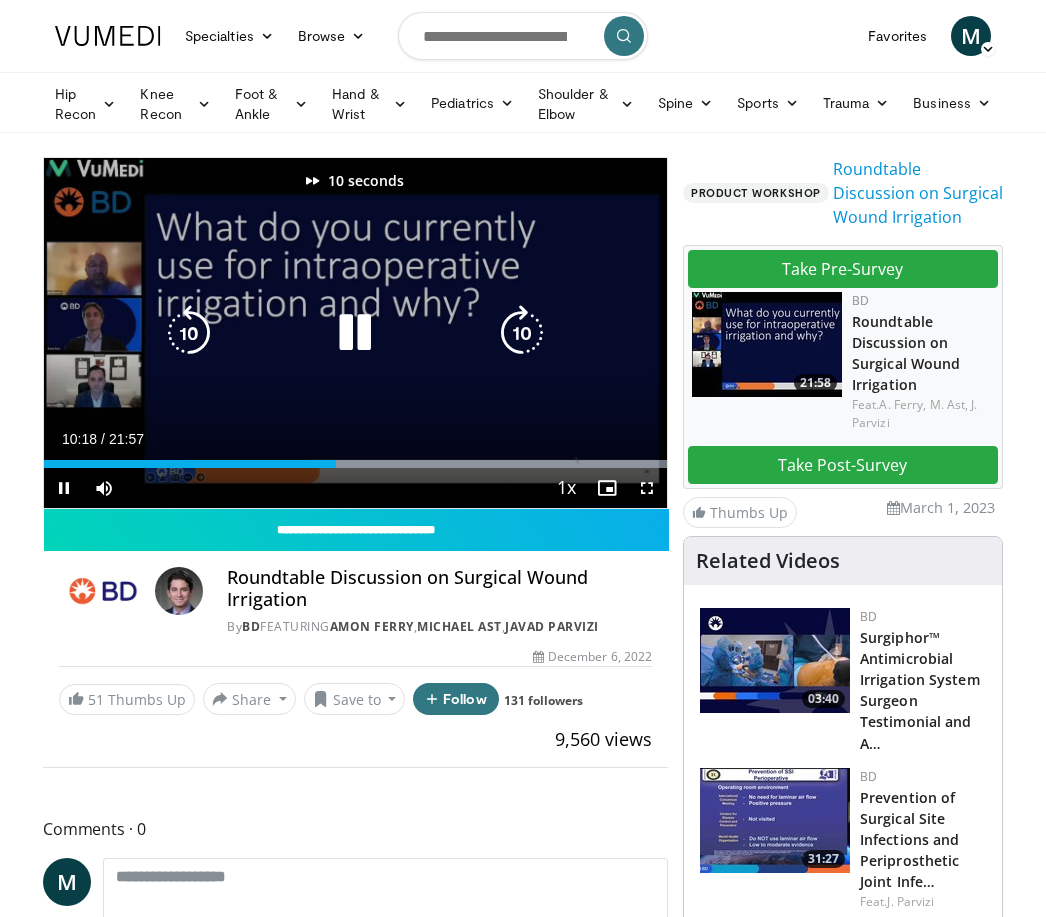click at bounding box center (522, 333) 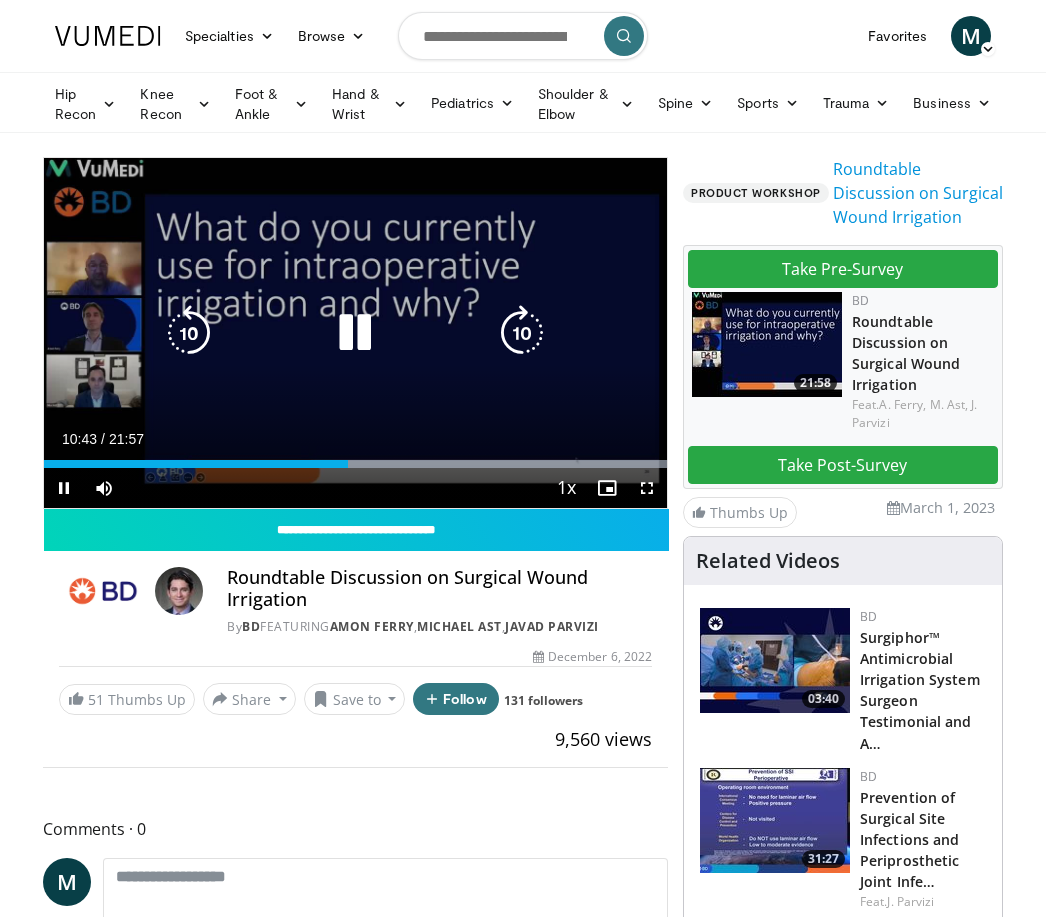 click at bounding box center [522, 333] 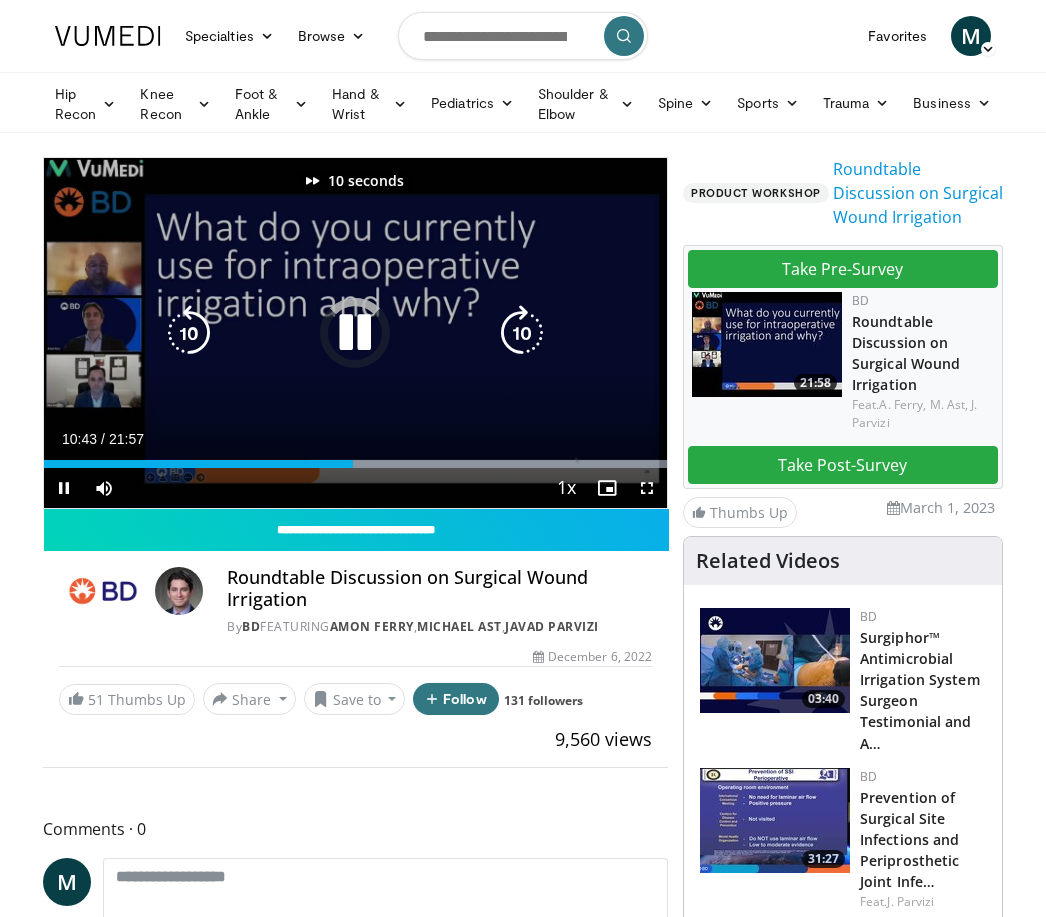 click at bounding box center [522, 333] 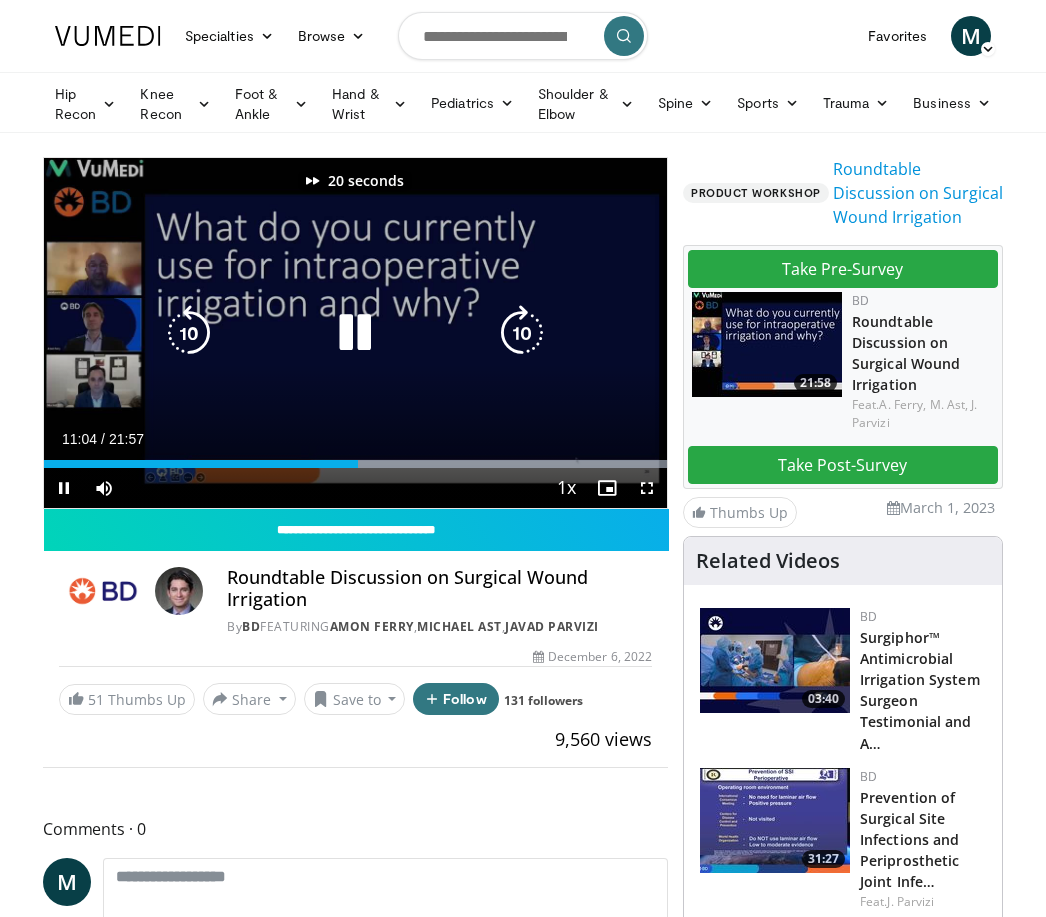 click at bounding box center (522, 333) 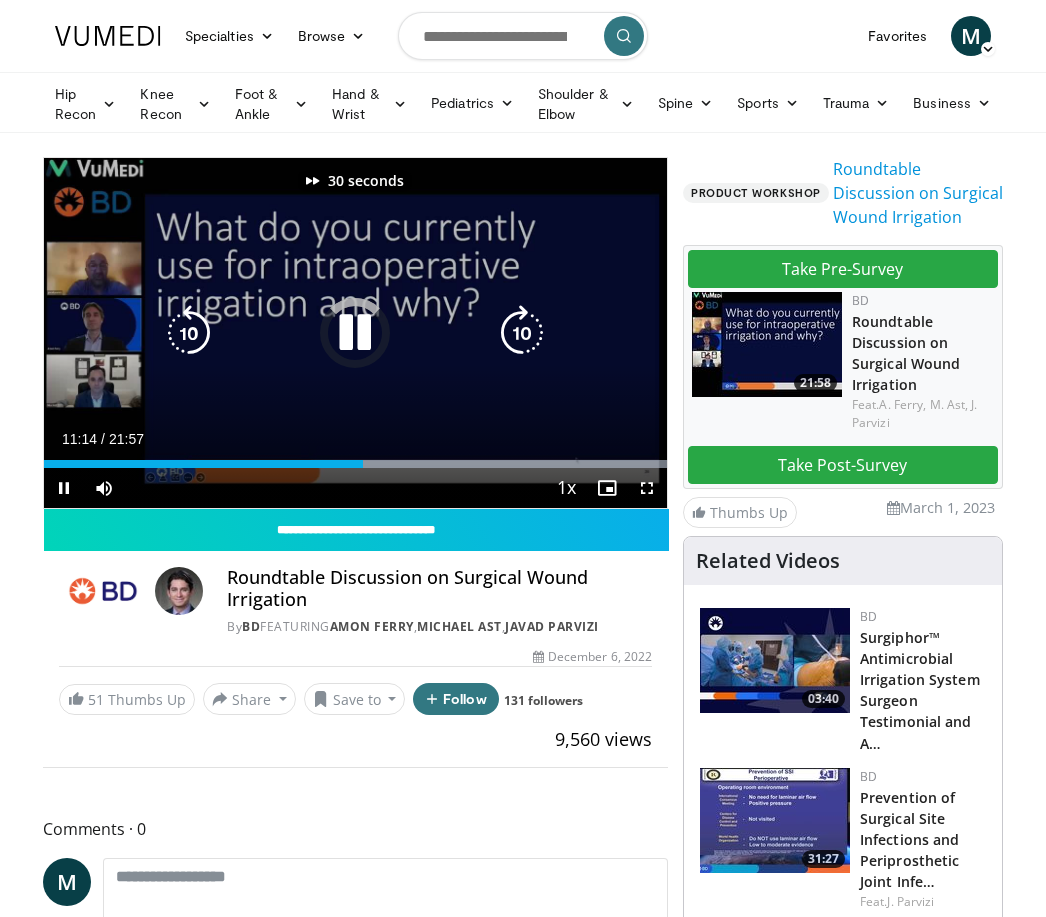 click at bounding box center (522, 333) 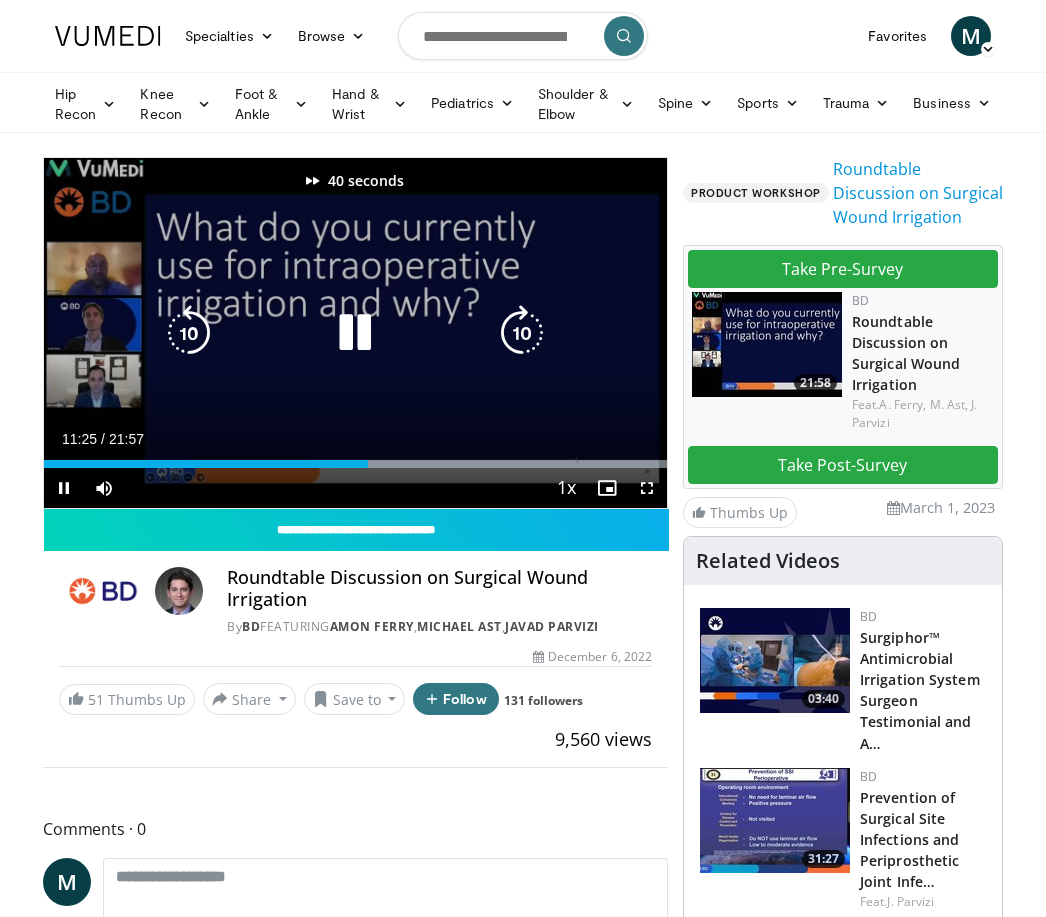 click at bounding box center [522, 333] 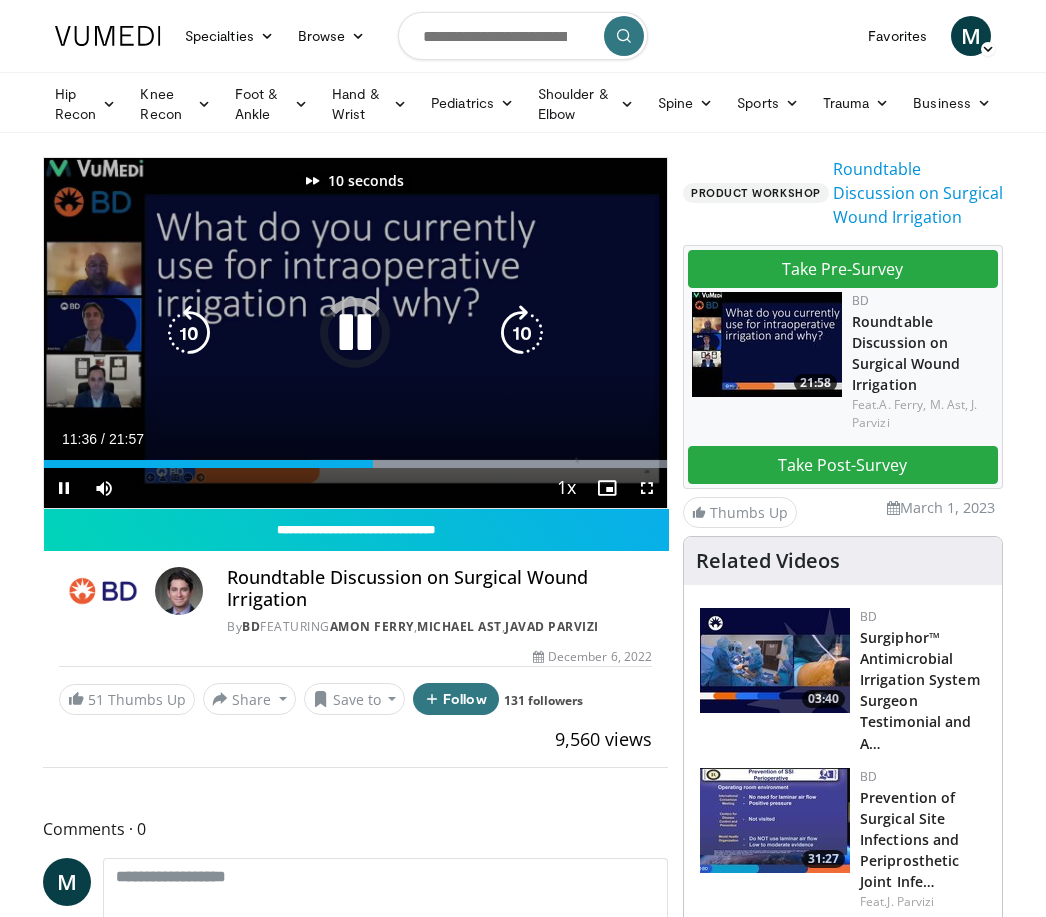 click at bounding box center (522, 333) 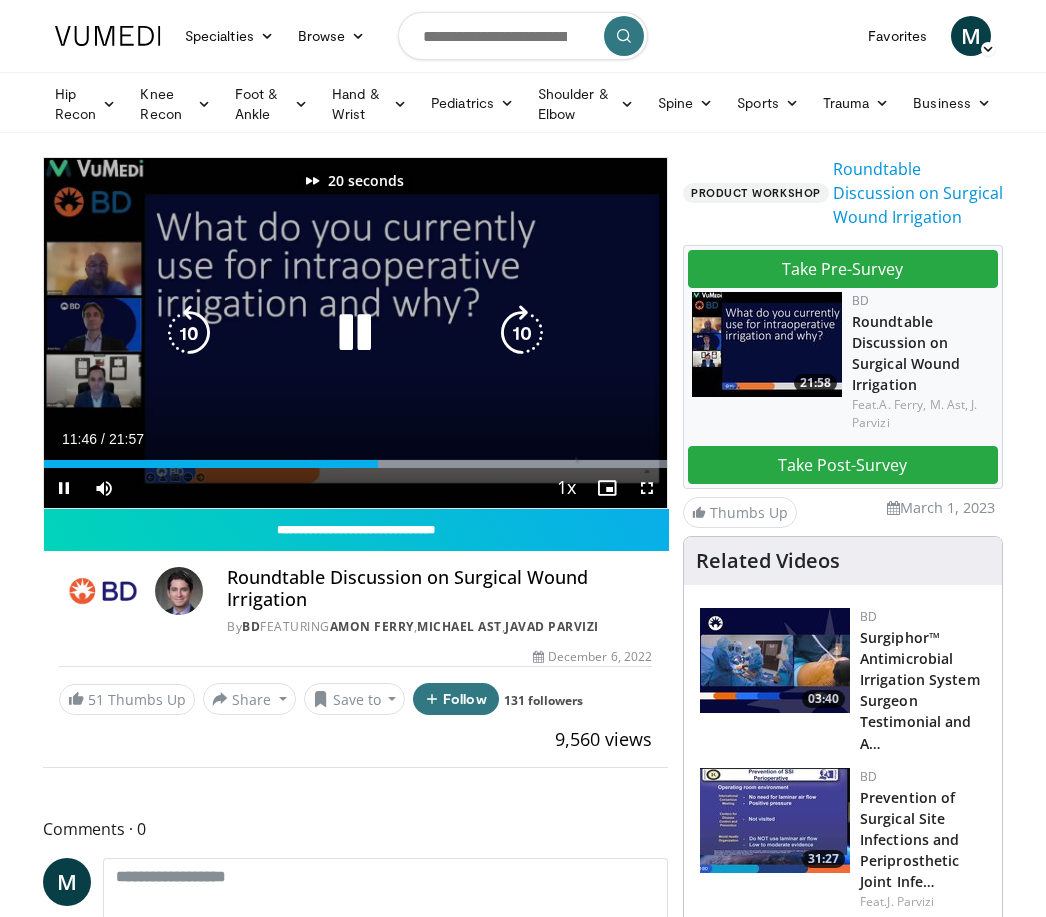 click at bounding box center (522, 333) 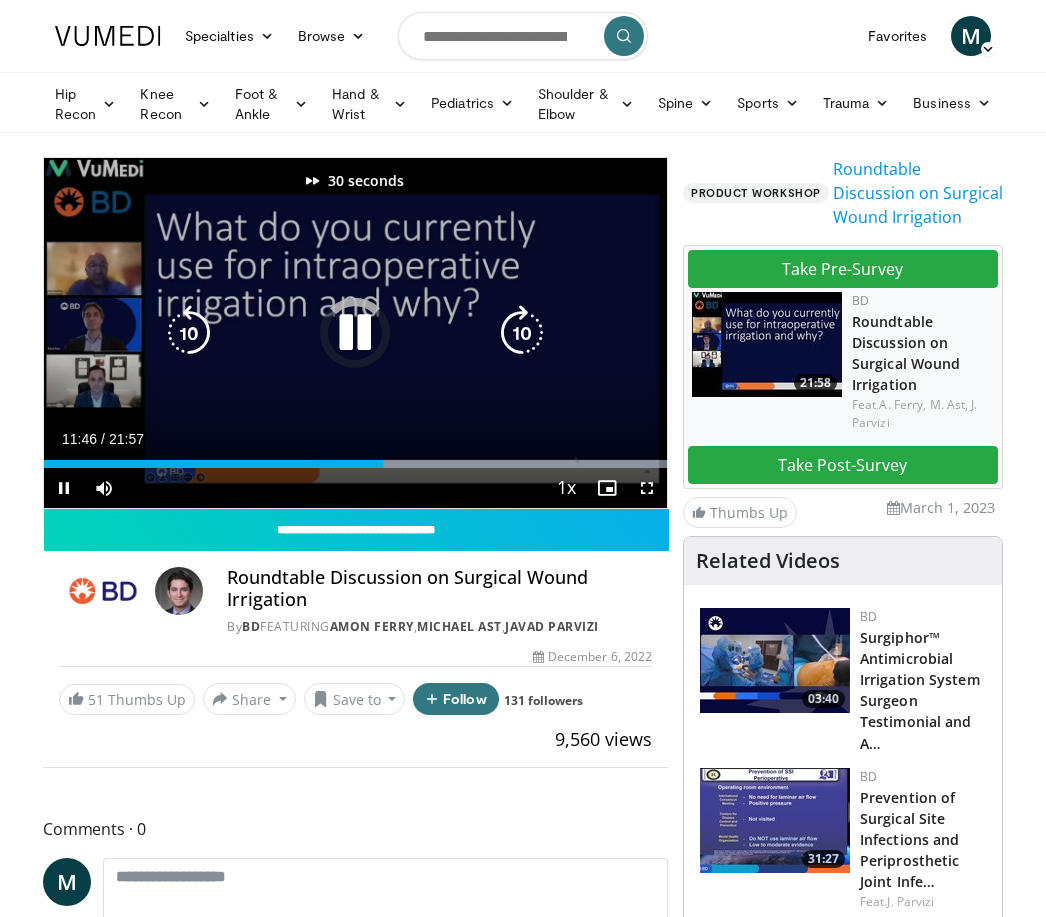 click at bounding box center (522, 333) 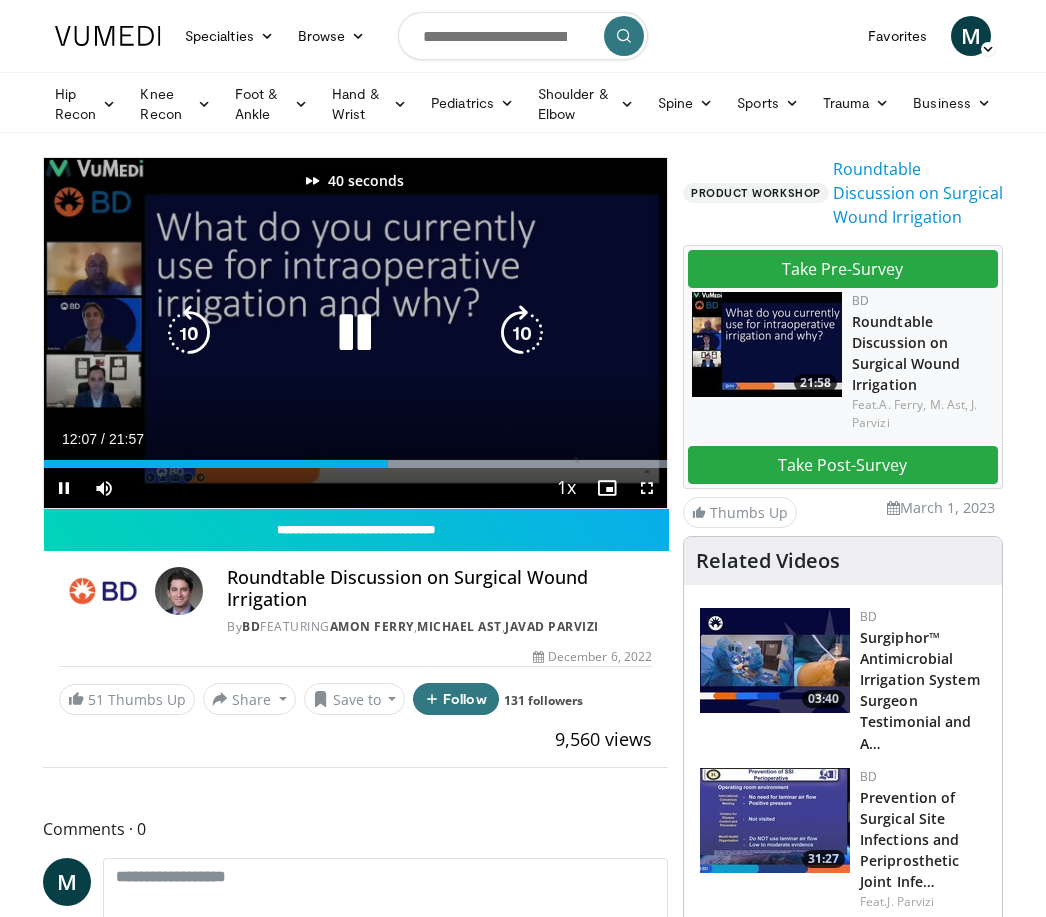 click at bounding box center [522, 333] 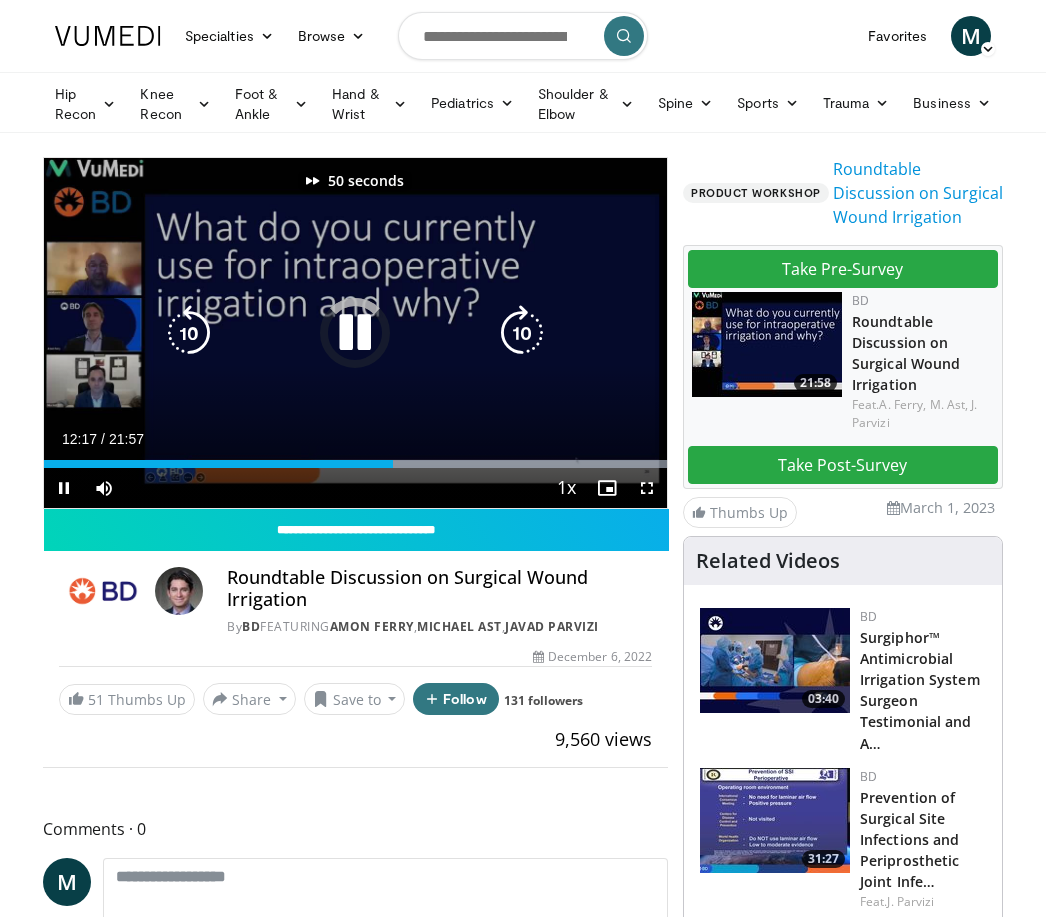 click at bounding box center (522, 333) 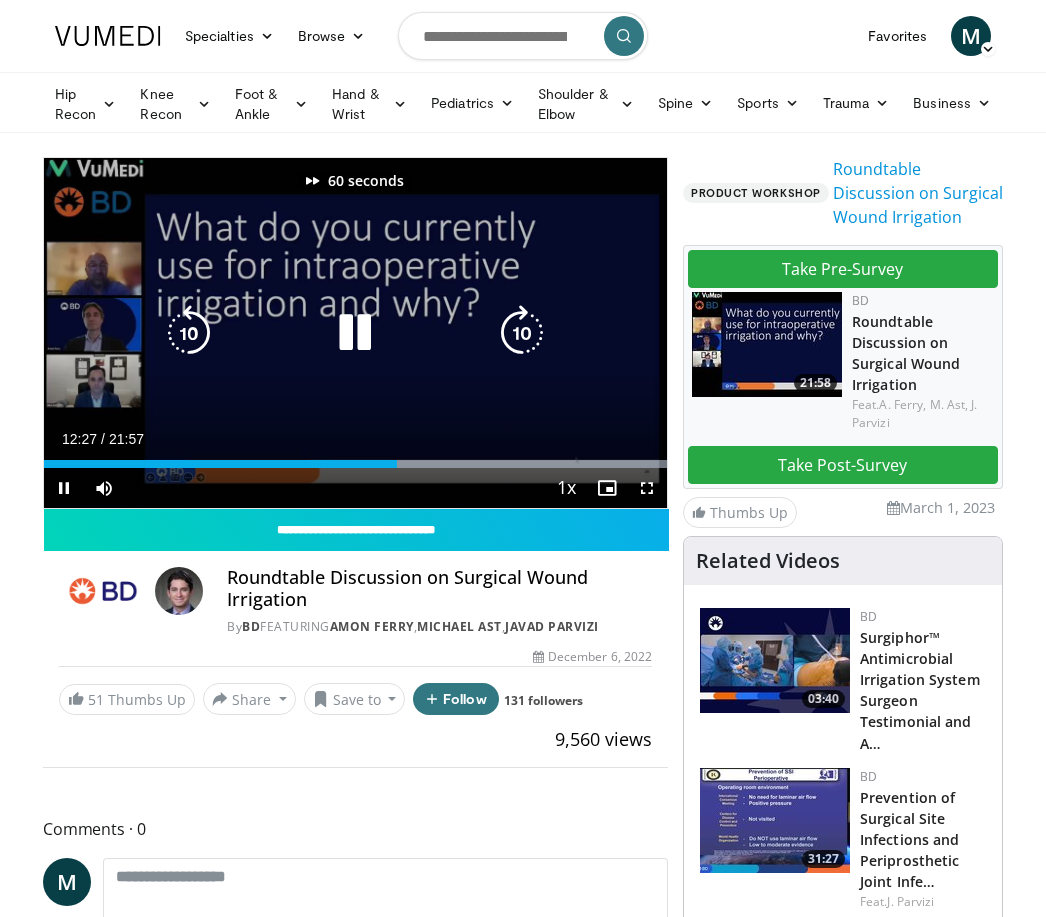 click at bounding box center (522, 333) 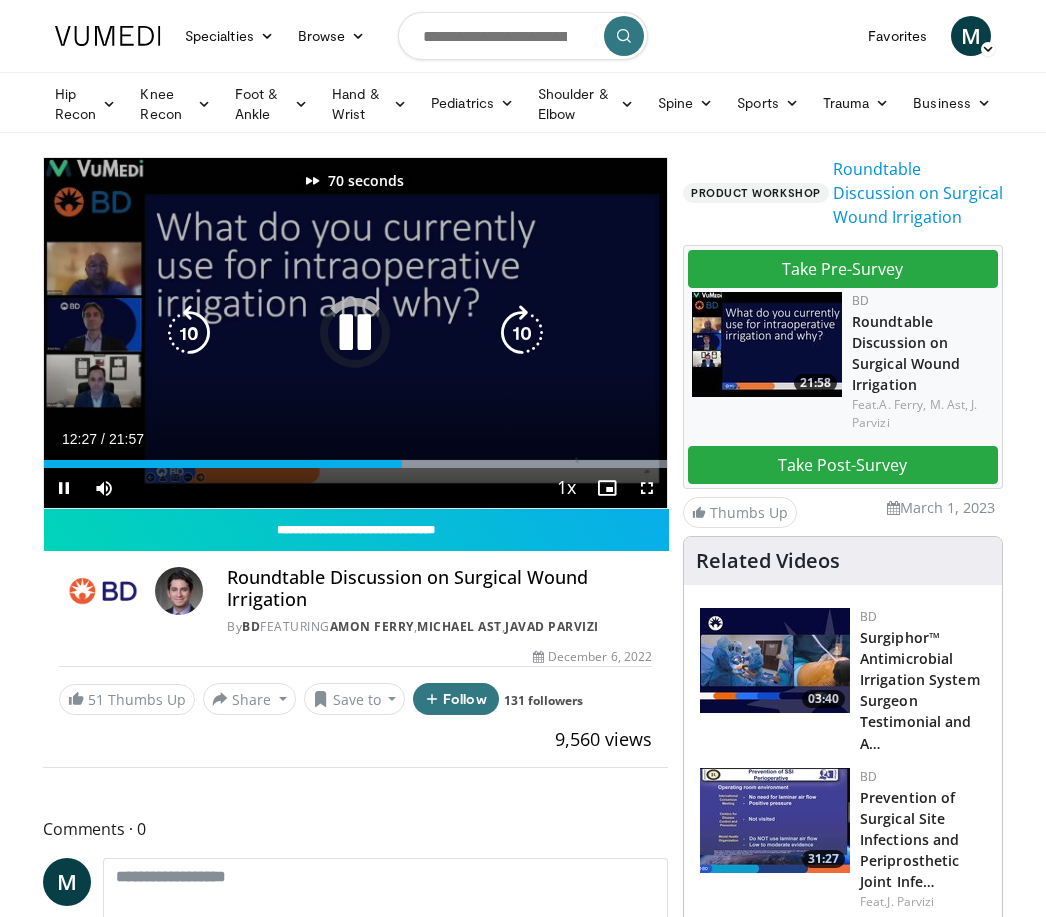 click at bounding box center (522, 333) 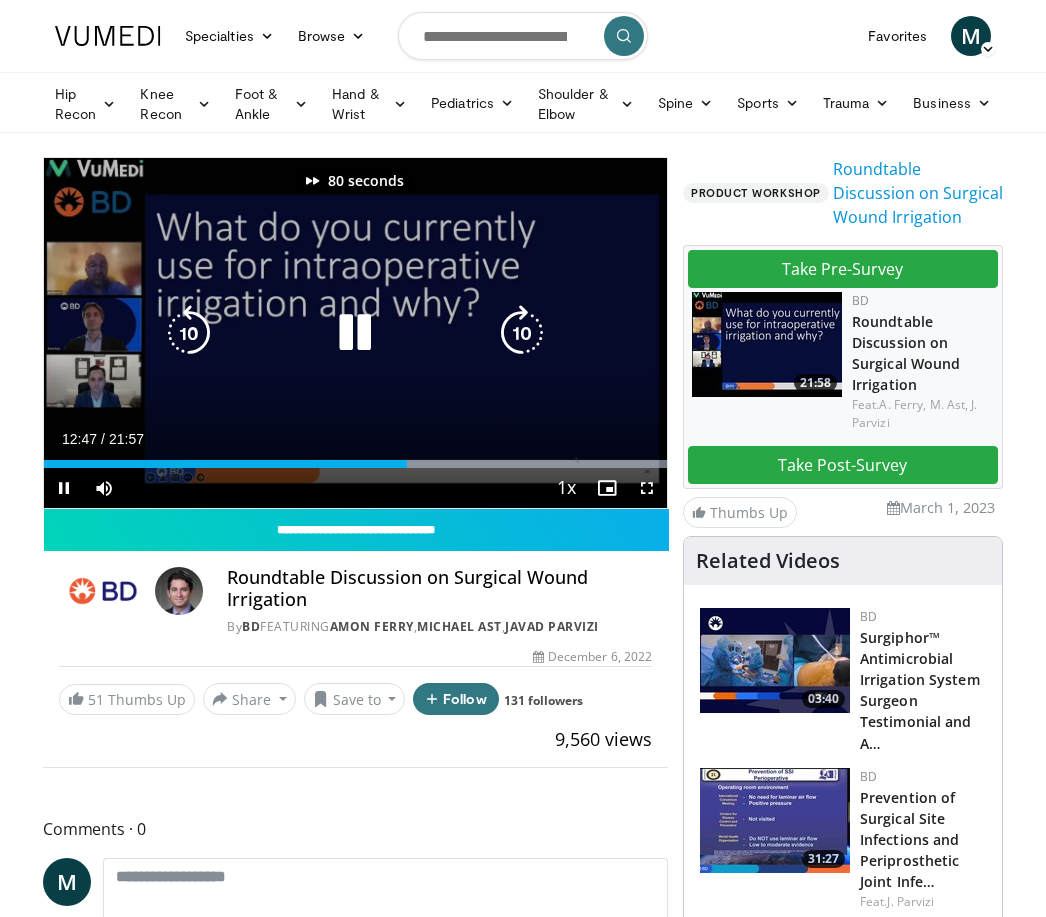 click at bounding box center (522, 333) 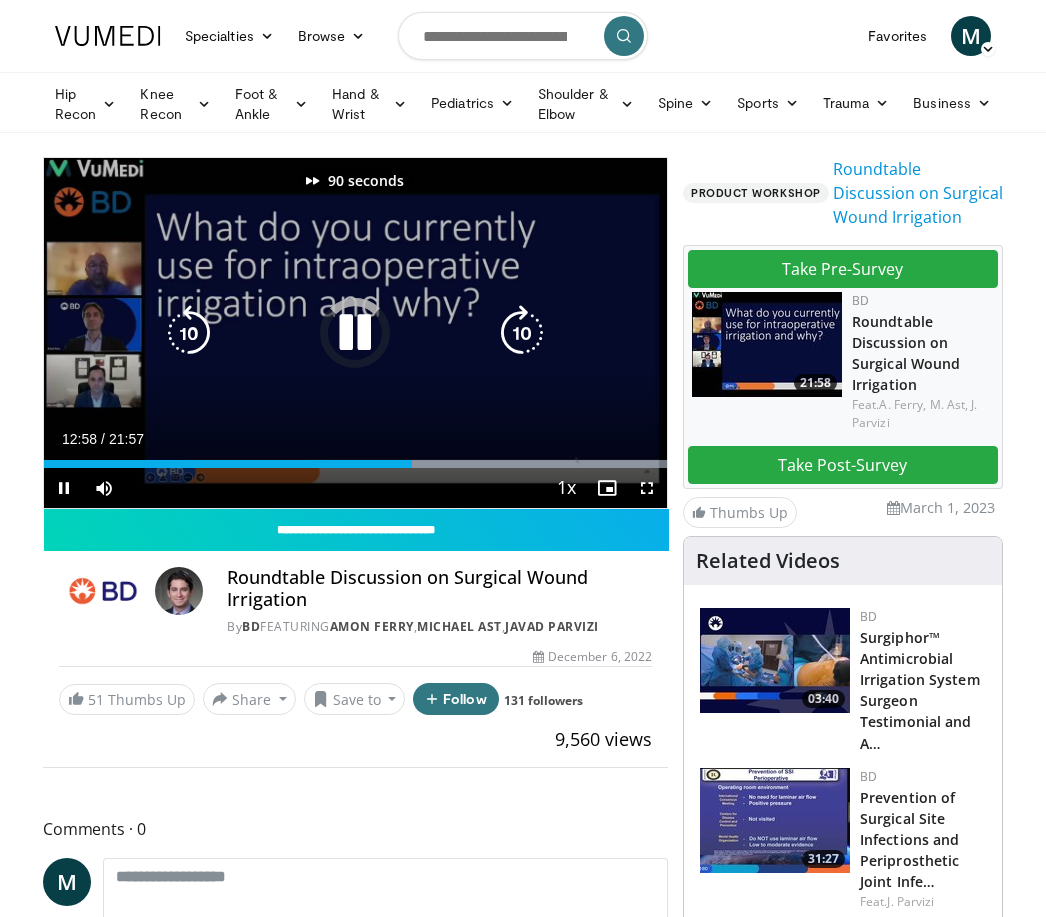 click at bounding box center [522, 333] 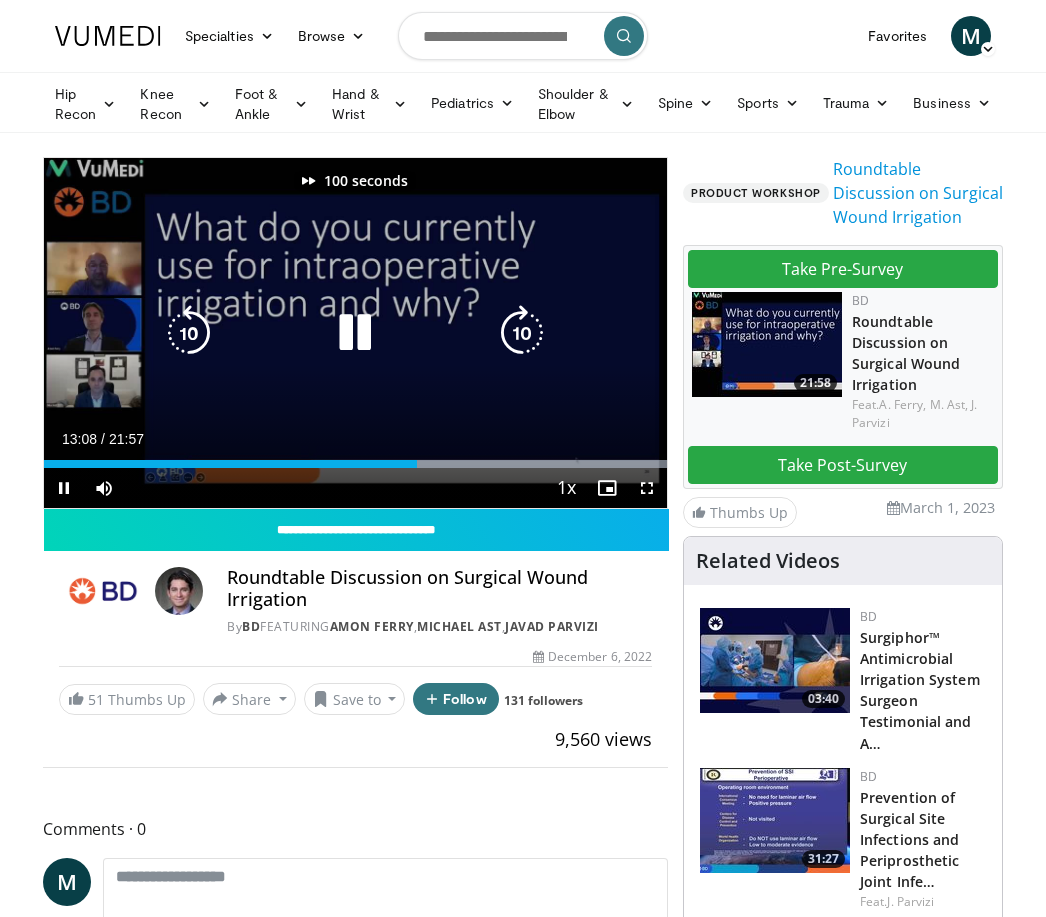 click at bounding box center [522, 333] 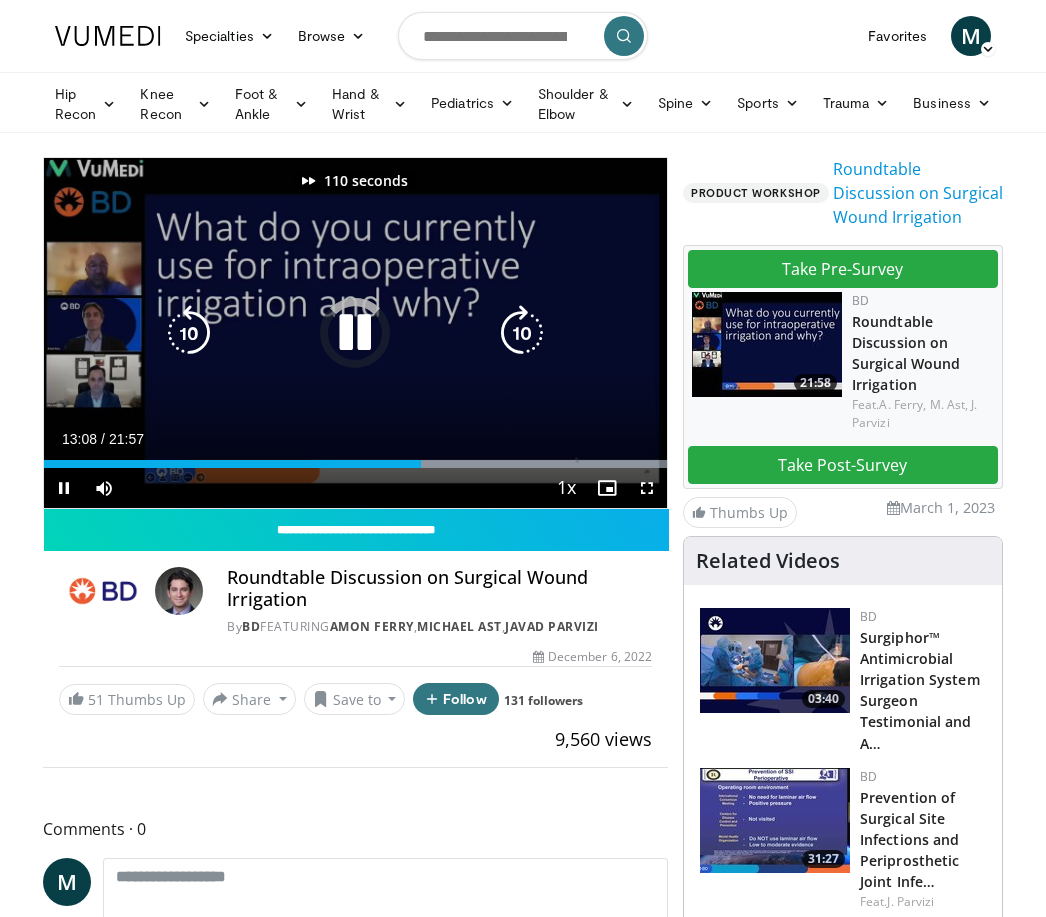 click at bounding box center [522, 333] 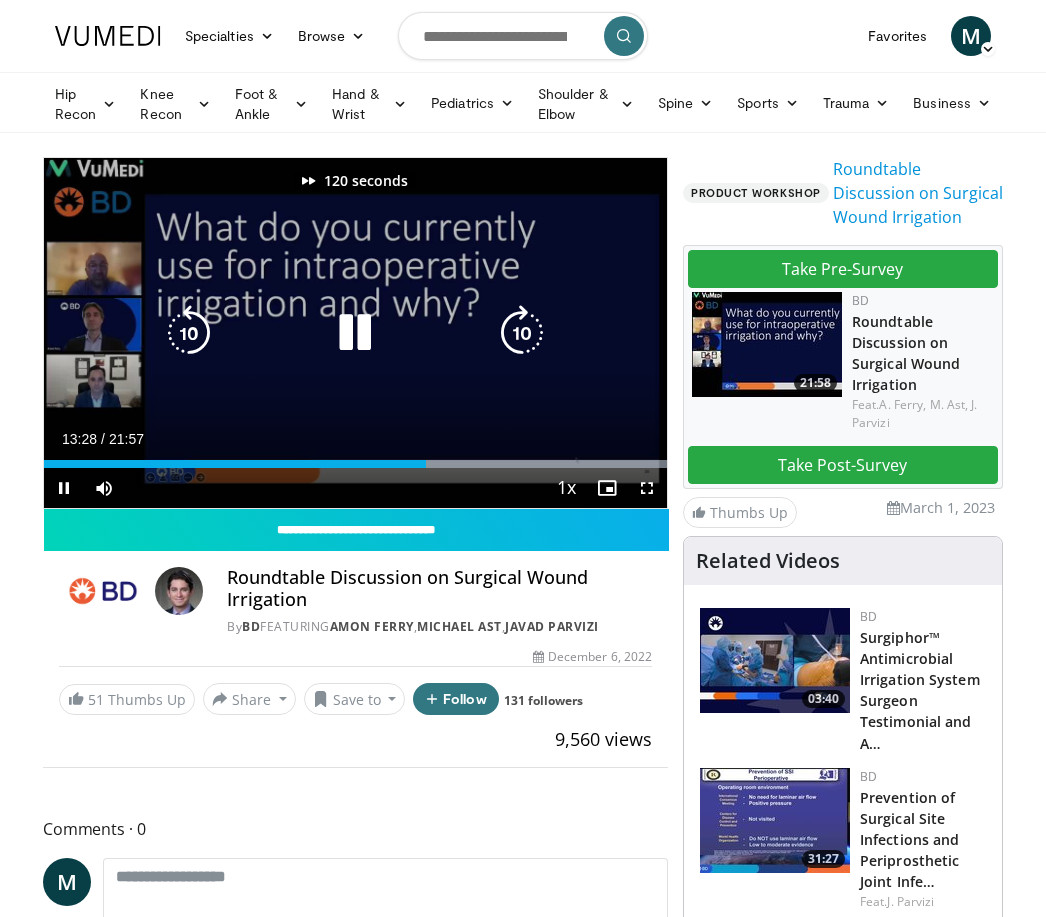 click at bounding box center (522, 333) 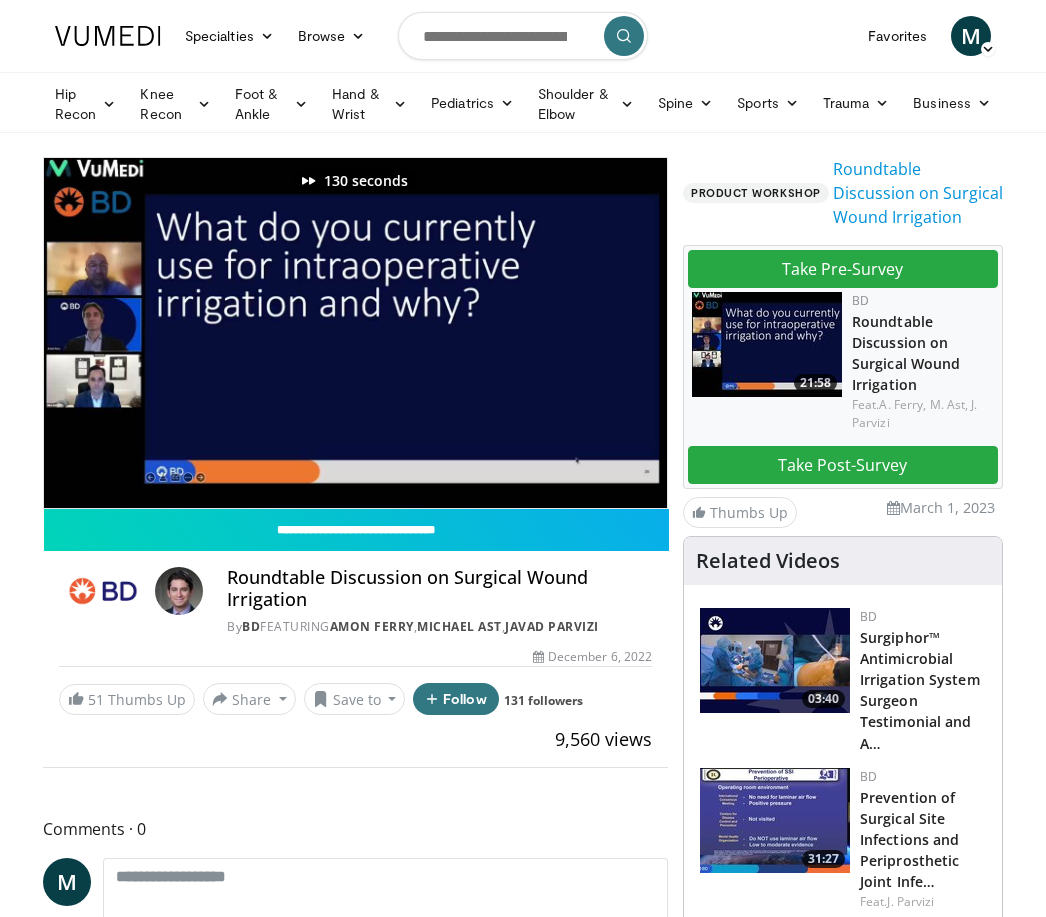 click on "130 seconds
Tap to unmute" at bounding box center (355, 333) 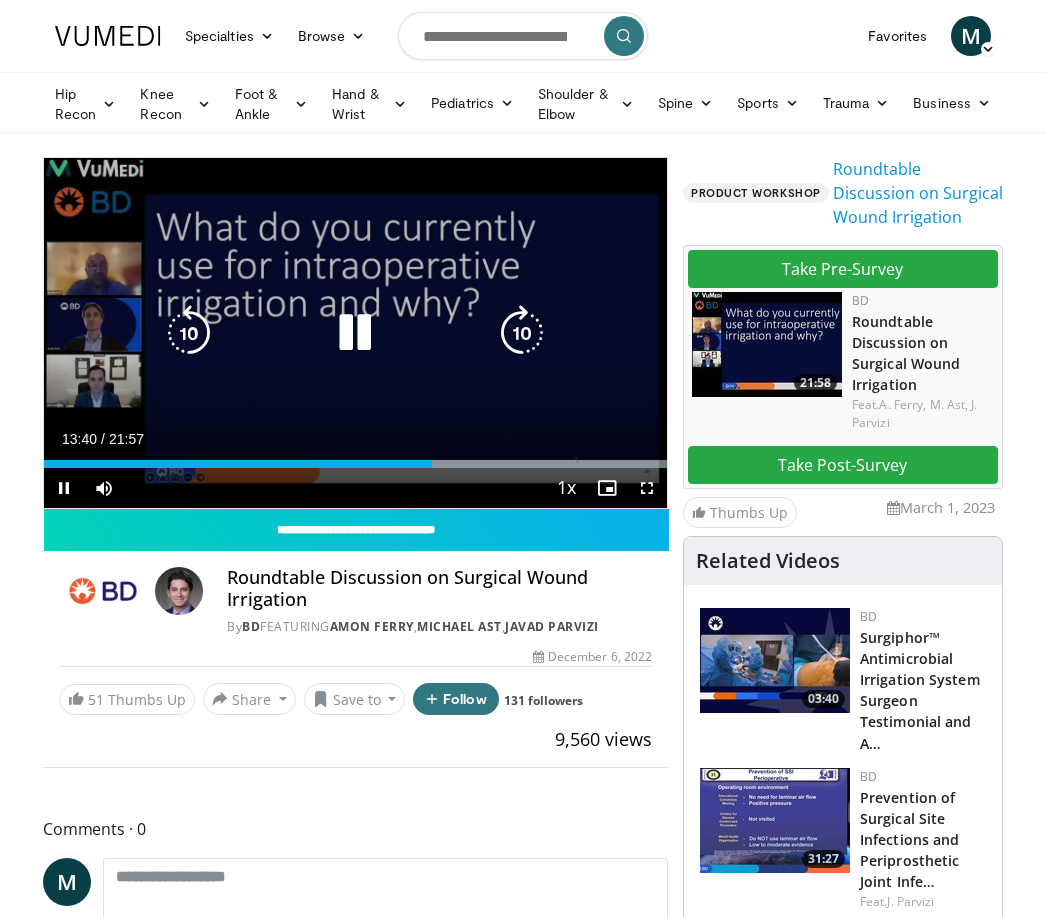 click at bounding box center (522, 333) 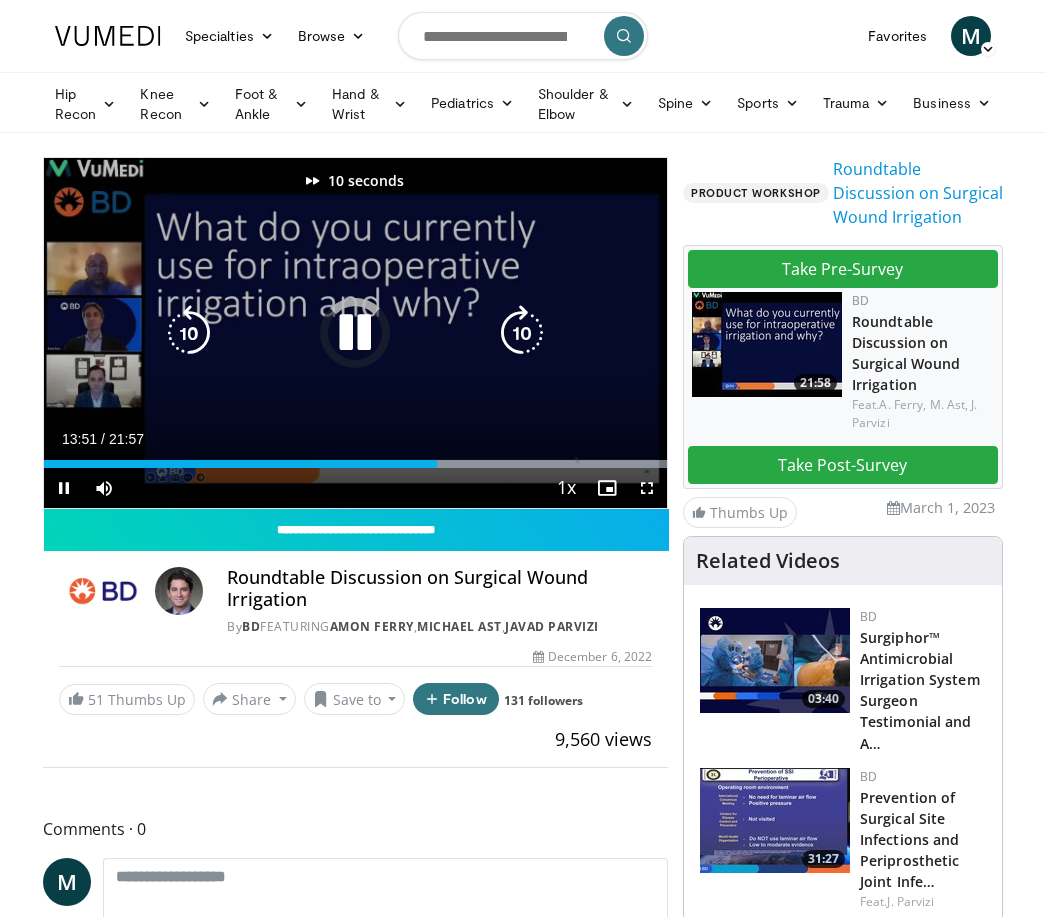 click at bounding box center [522, 333] 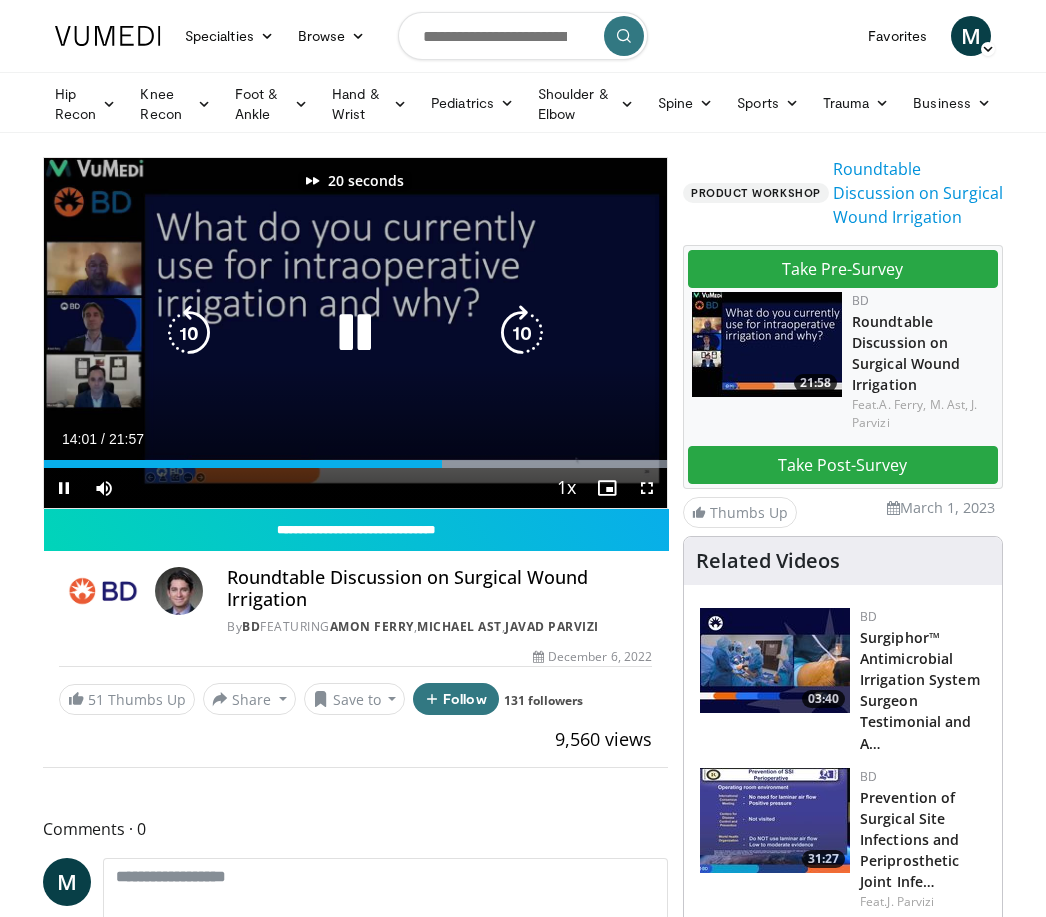 click at bounding box center [522, 333] 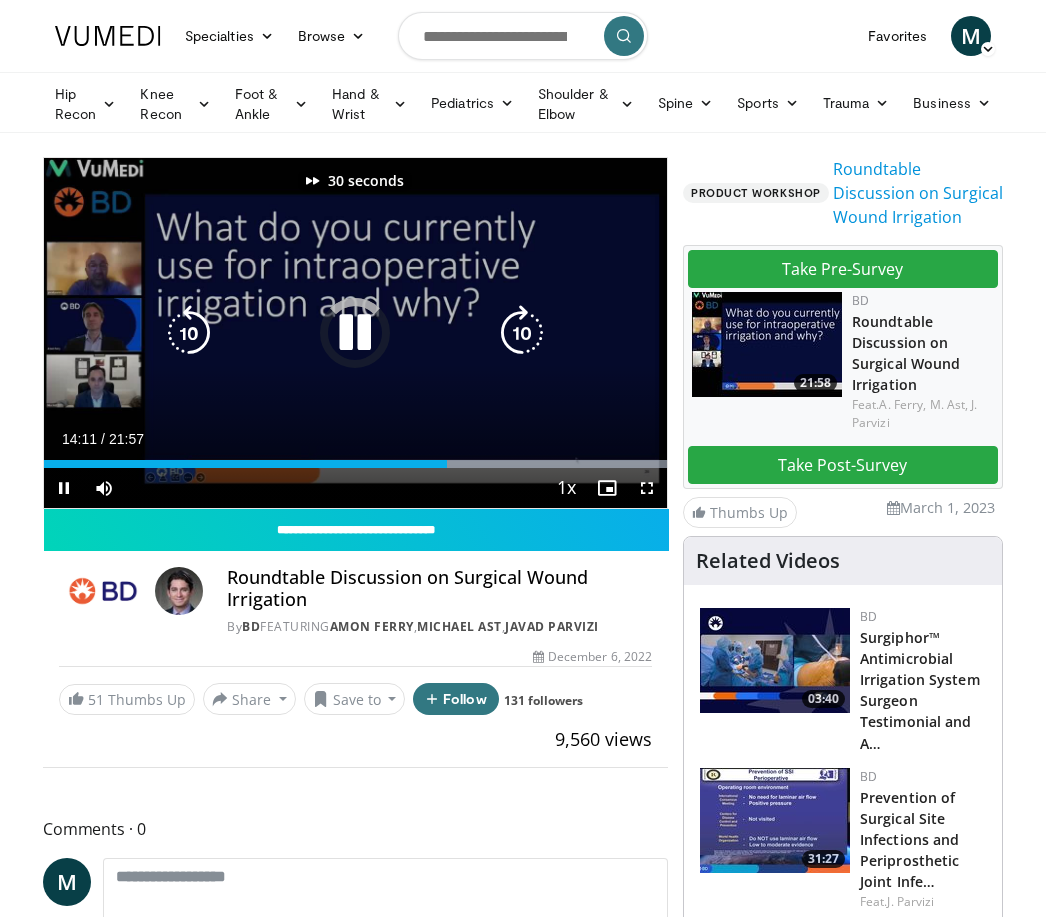 click at bounding box center (522, 333) 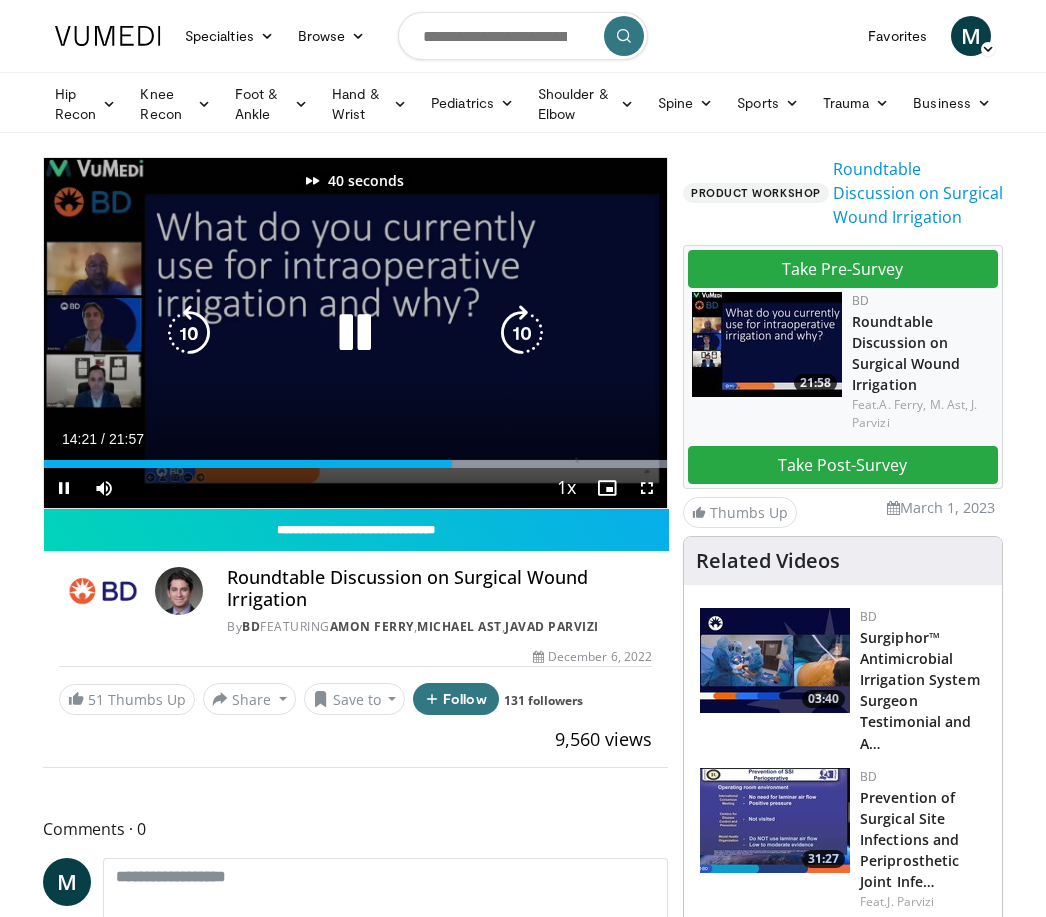 click at bounding box center (522, 333) 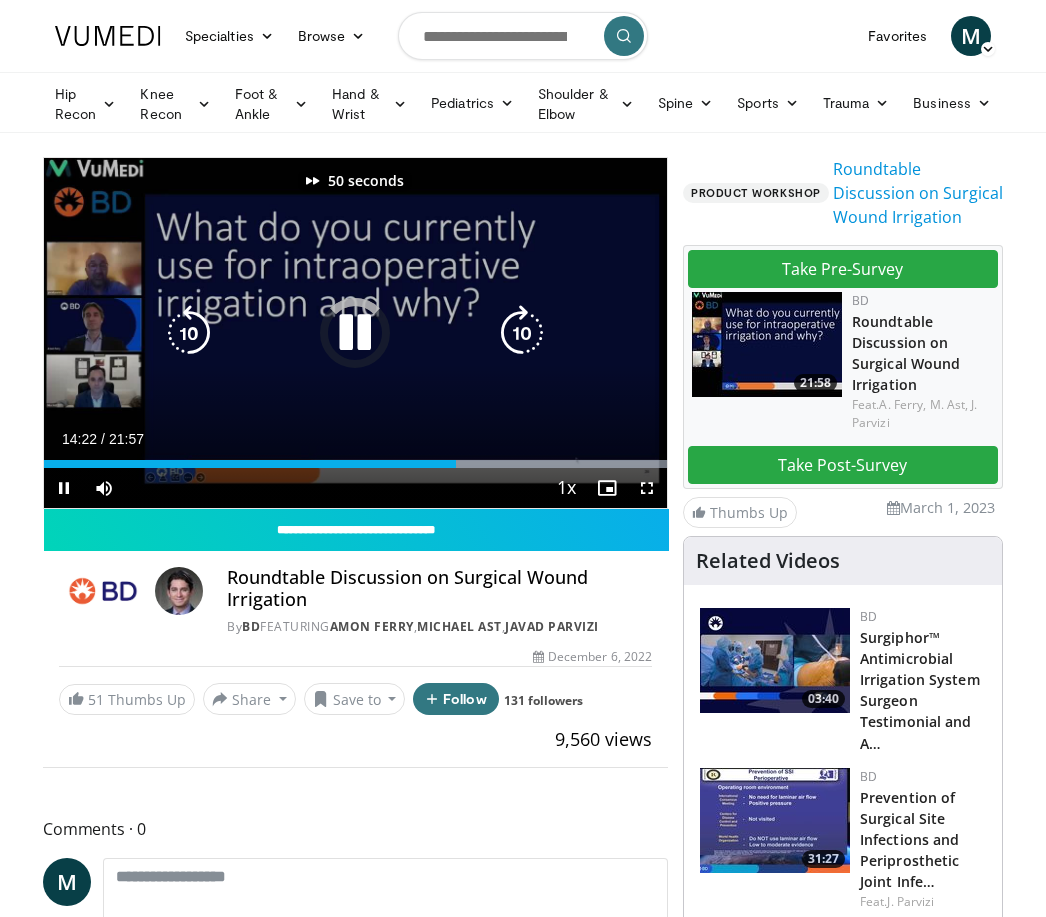 click at bounding box center (522, 333) 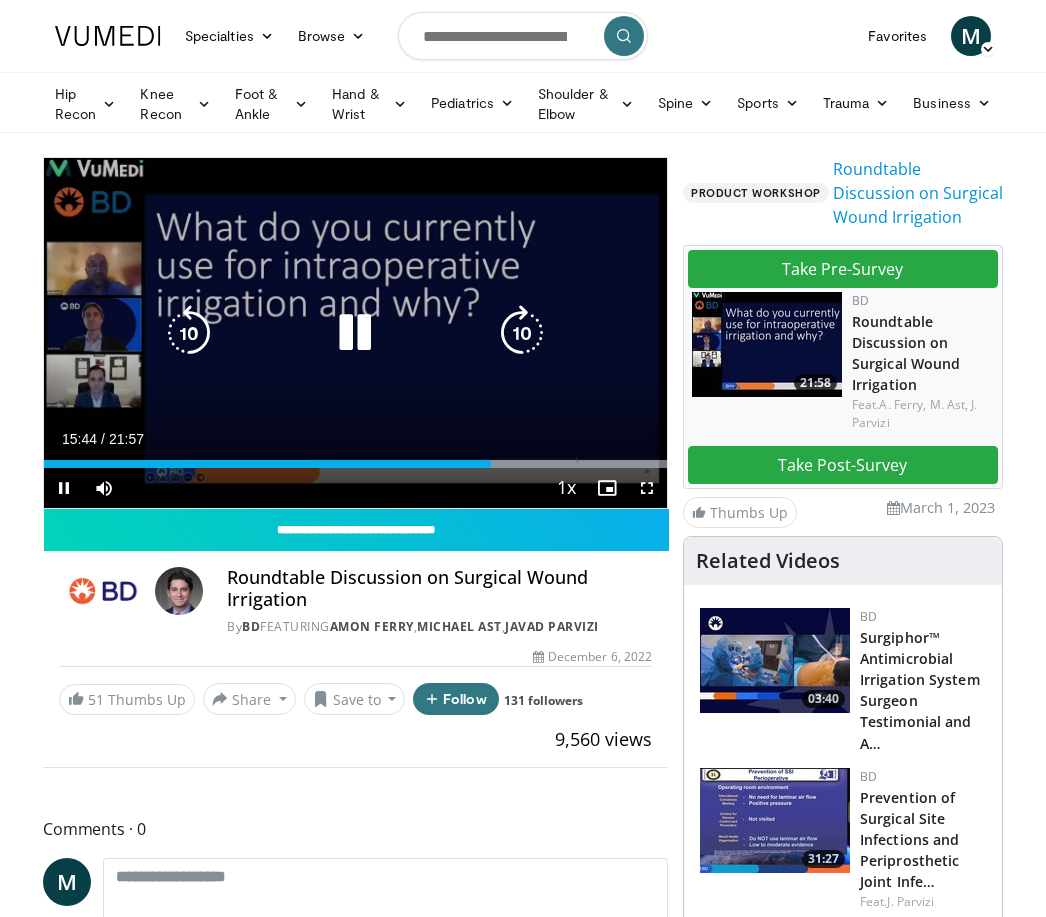 click at bounding box center [522, 333] 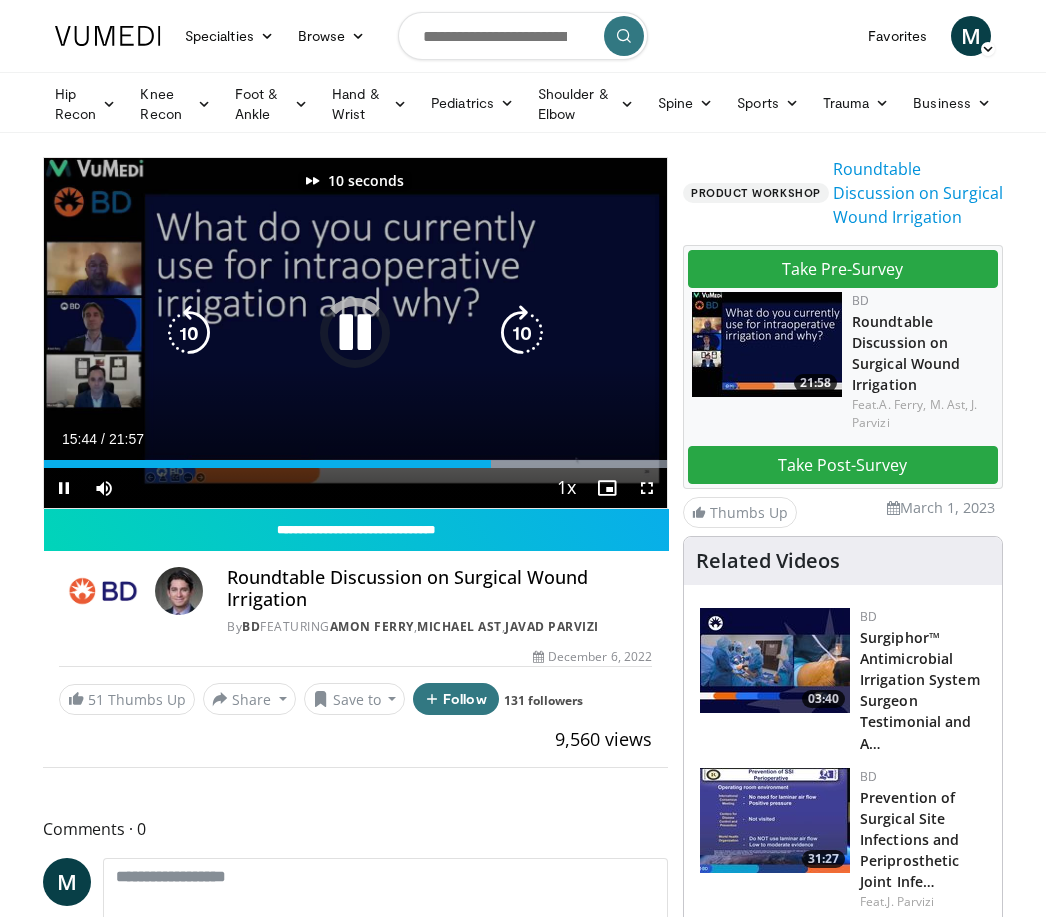 click at bounding box center (522, 333) 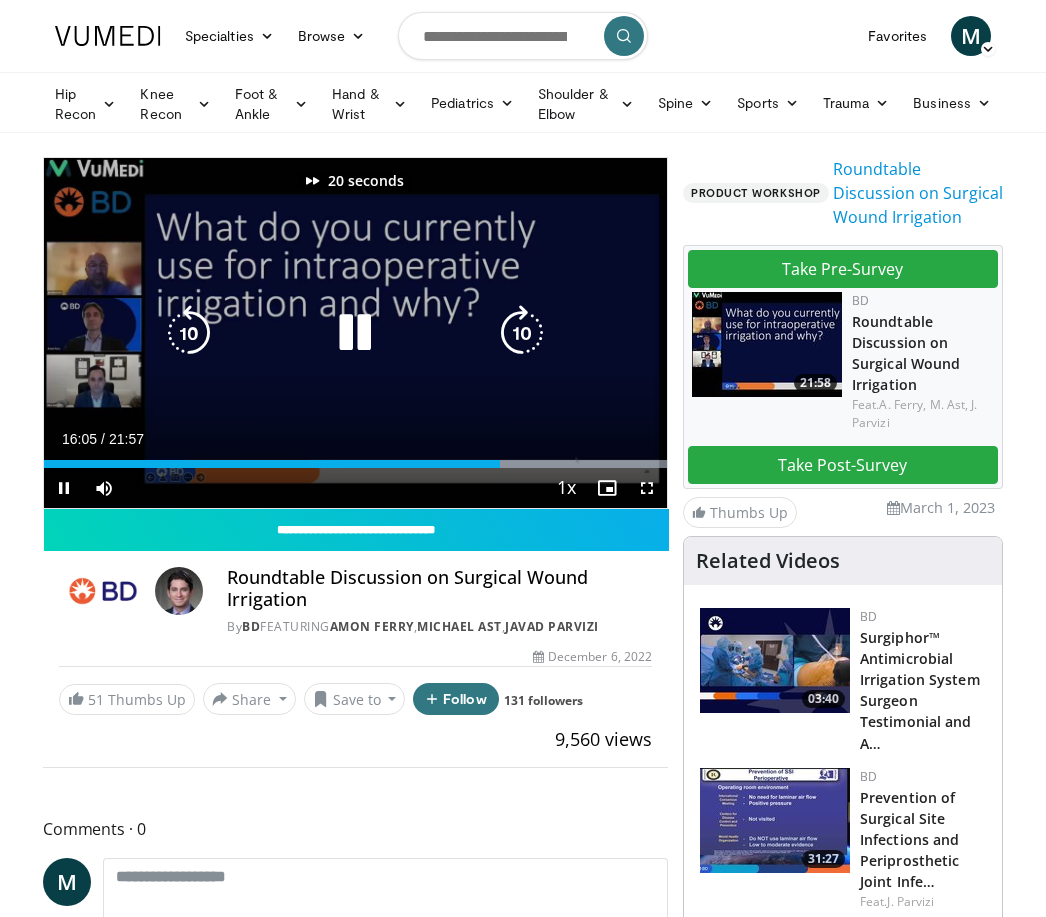 click at bounding box center (522, 333) 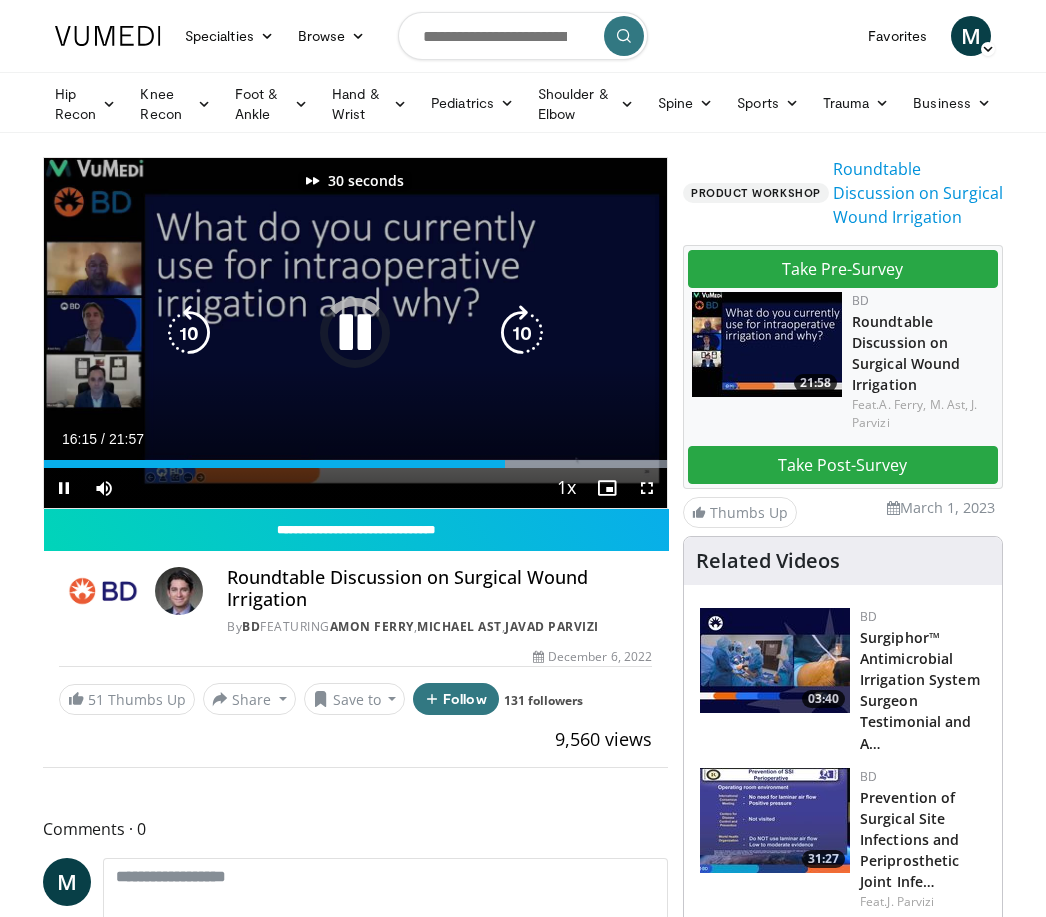 click at bounding box center (522, 333) 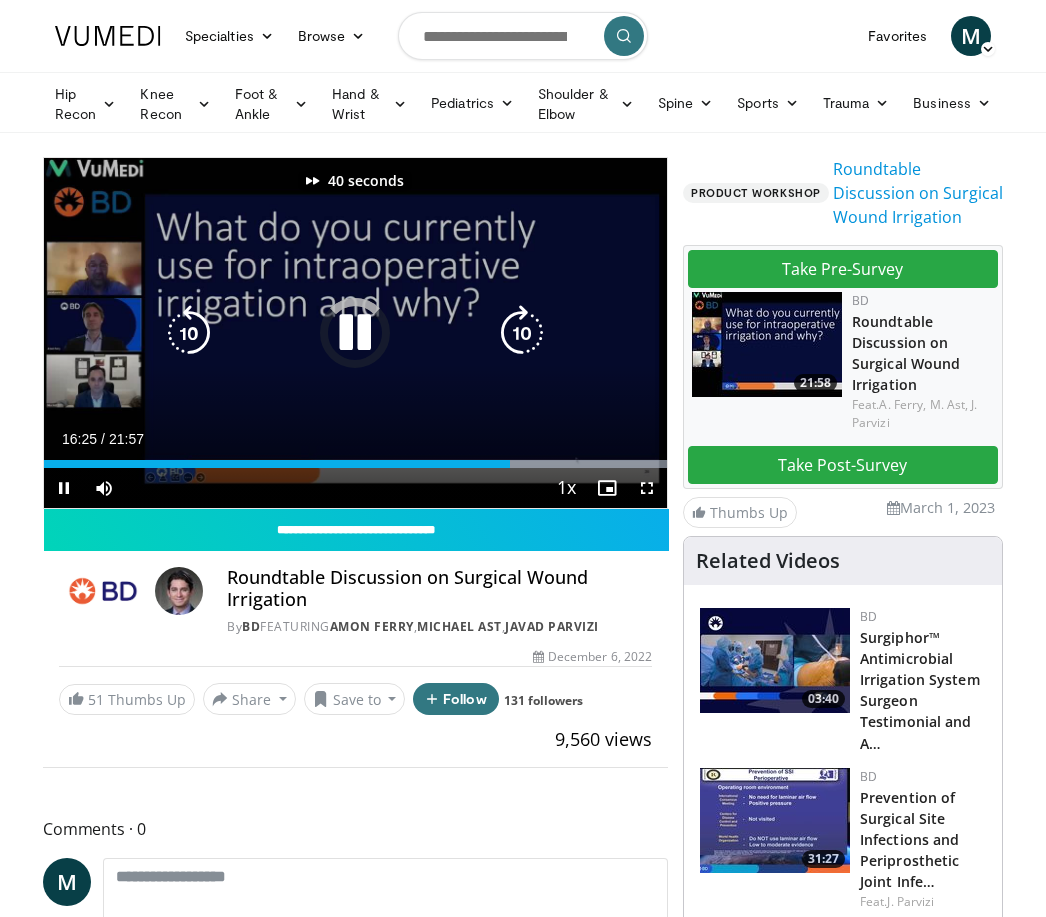 click at bounding box center [522, 333] 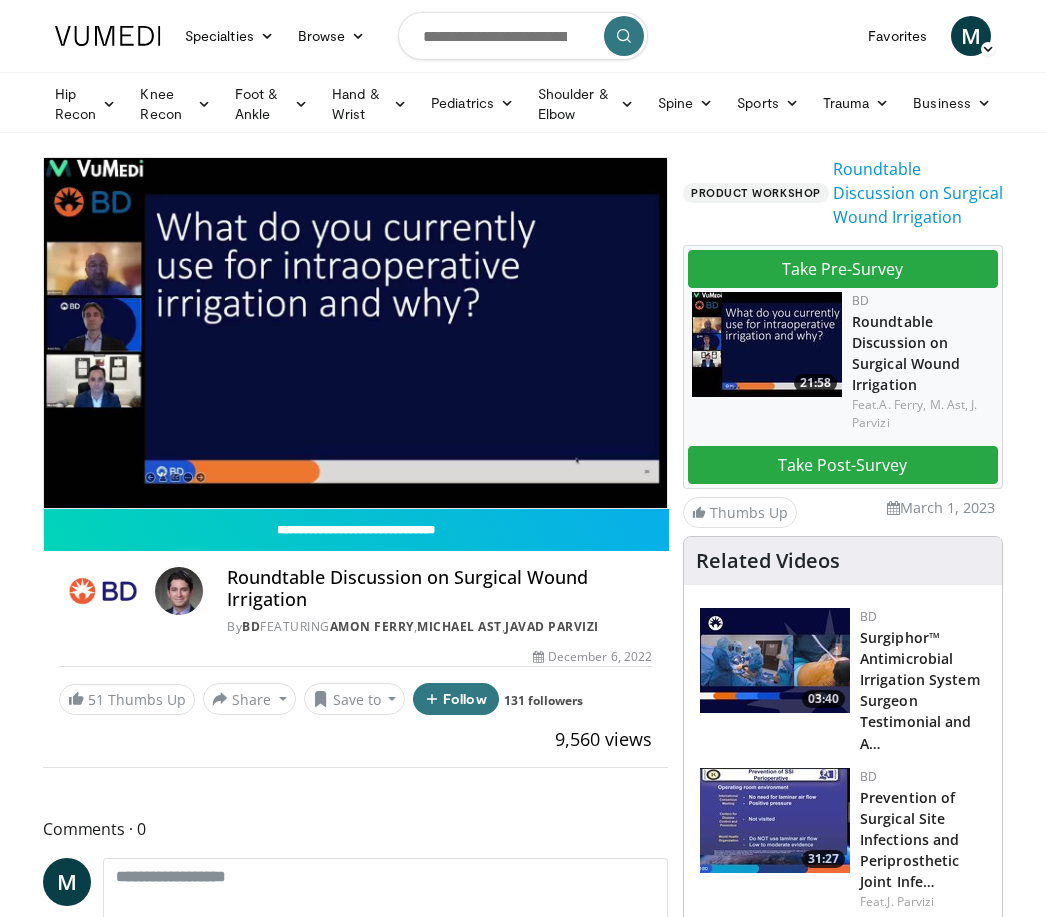 click at bounding box center (522, 333) 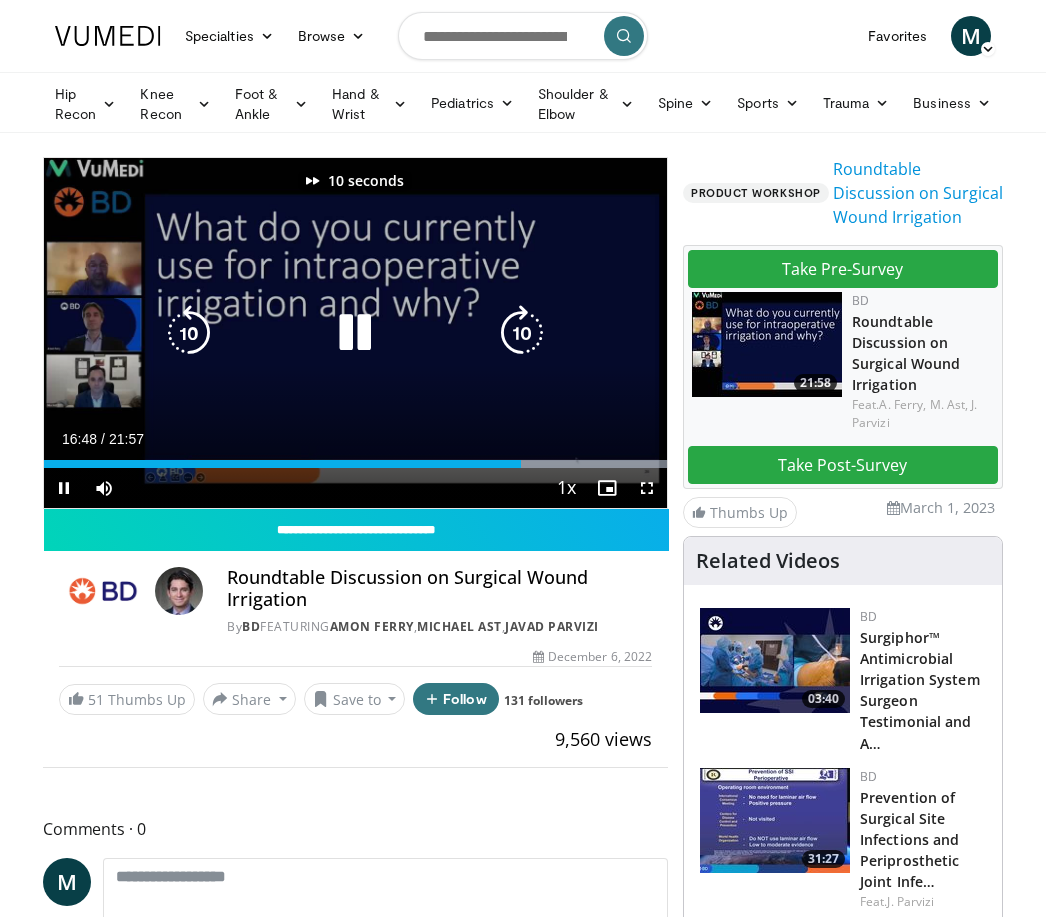 click at bounding box center [522, 333] 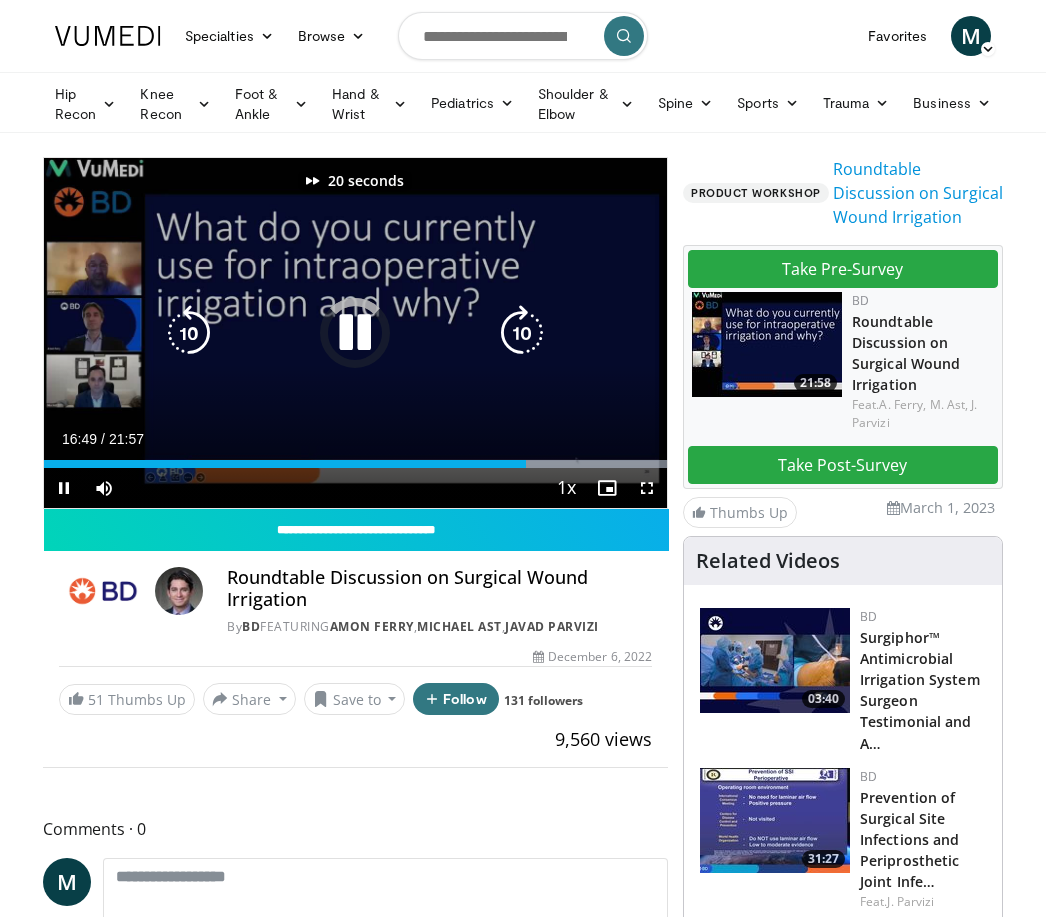 click at bounding box center [522, 333] 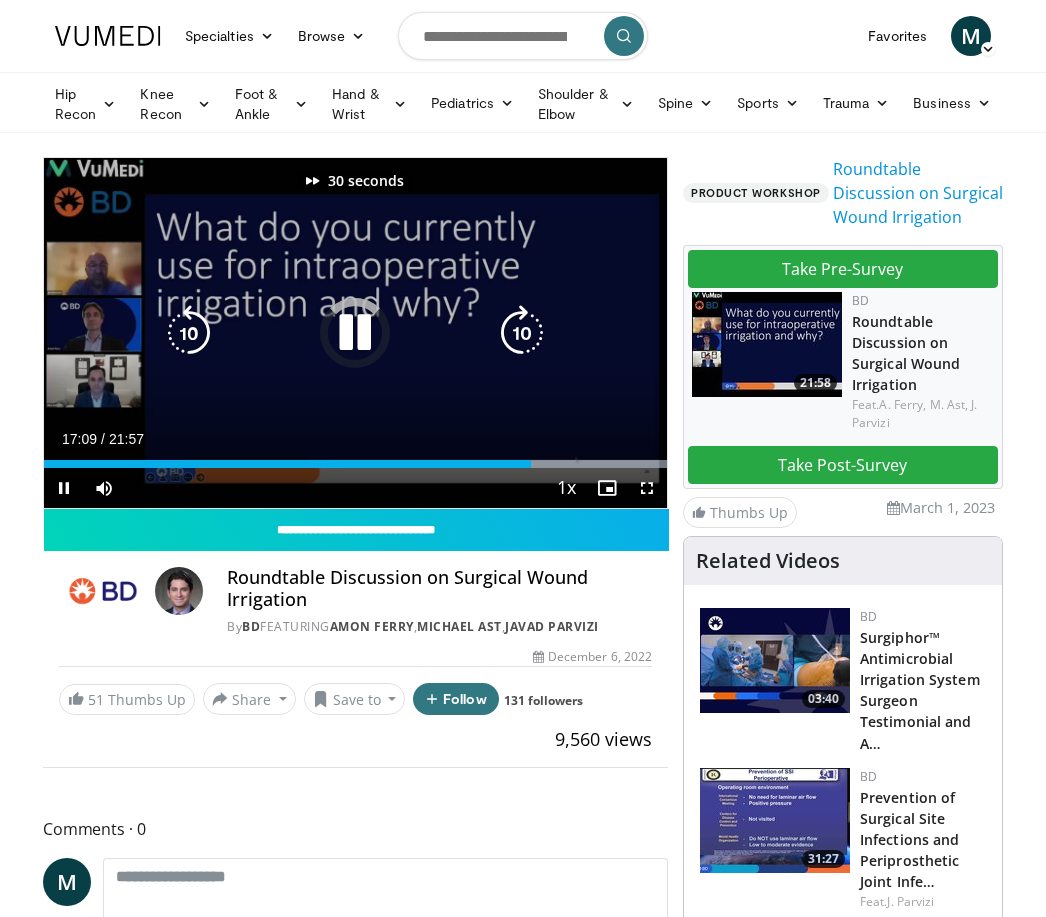 click at bounding box center [522, 333] 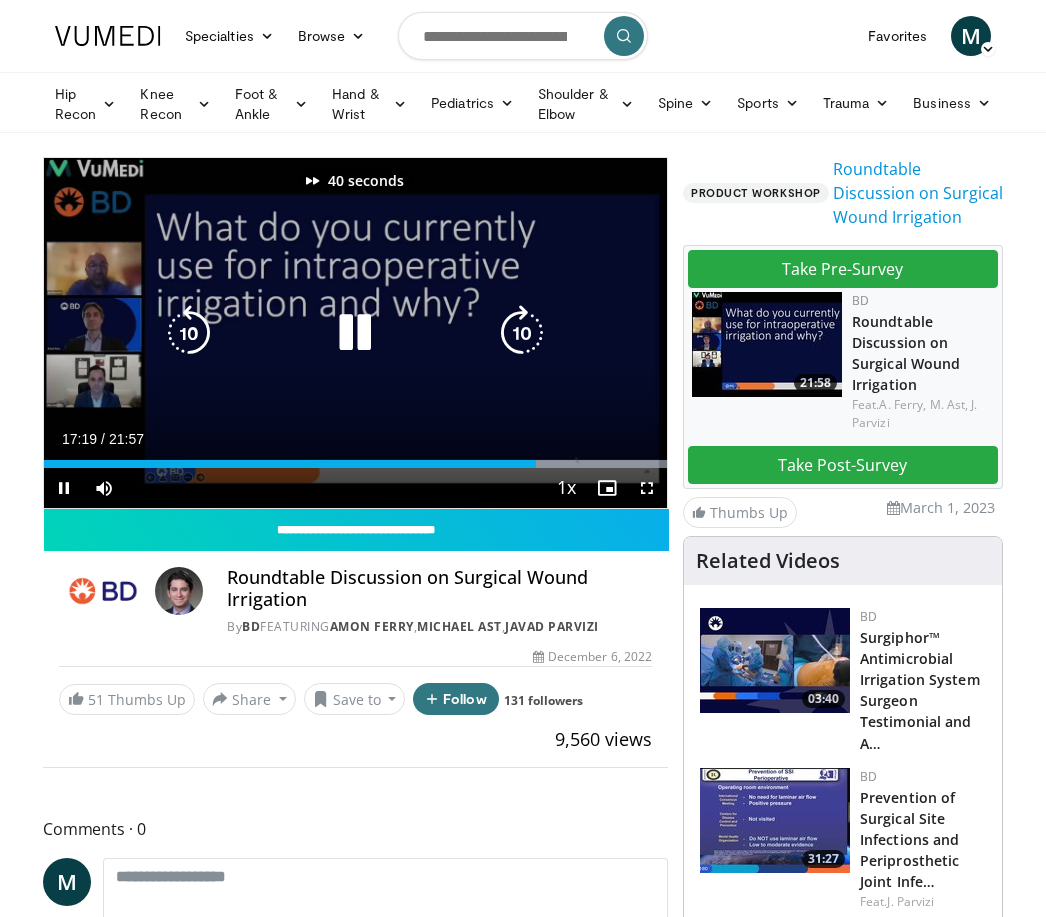 click at bounding box center [522, 333] 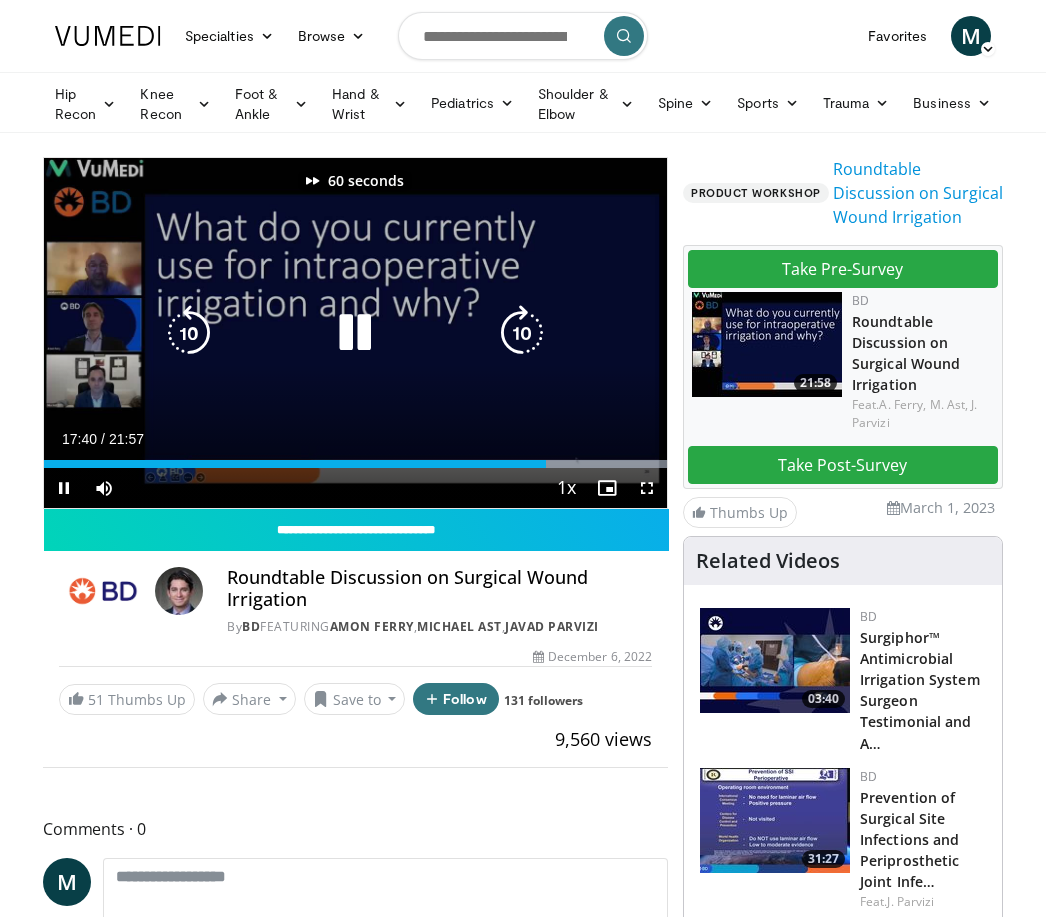 click at bounding box center [522, 333] 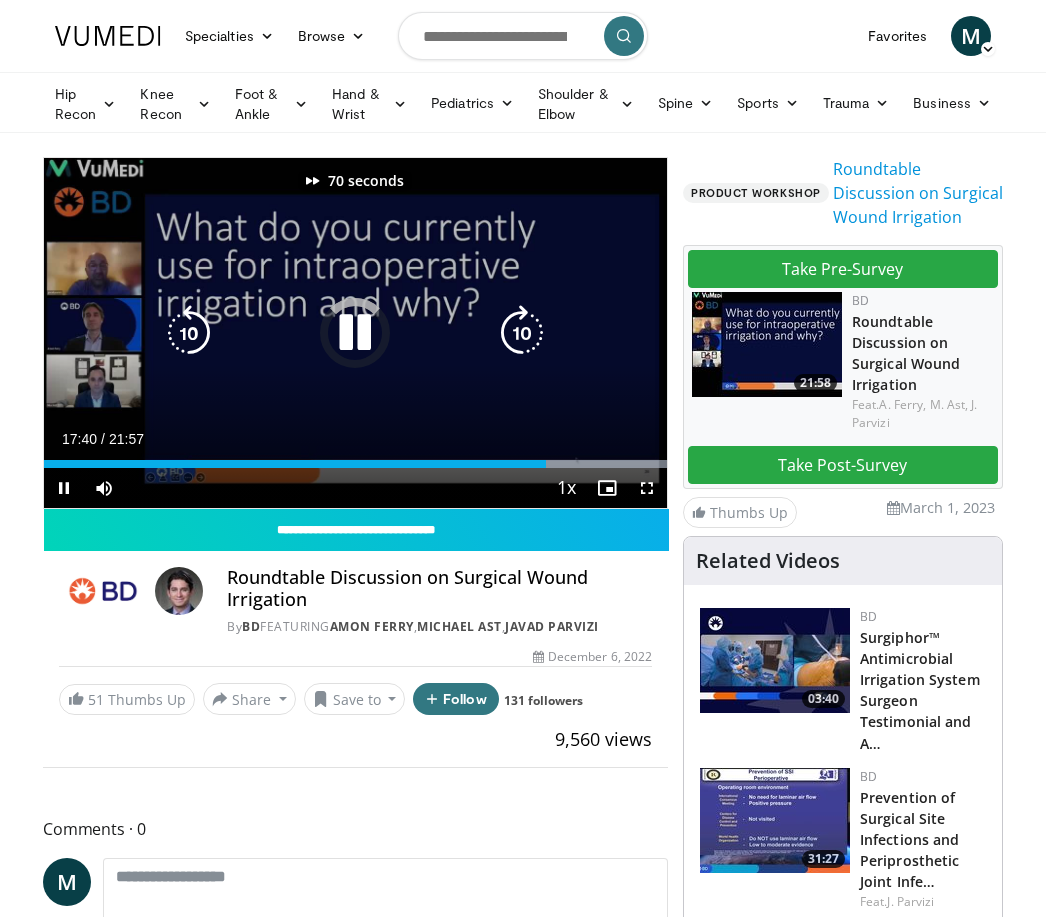 click at bounding box center (522, 333) 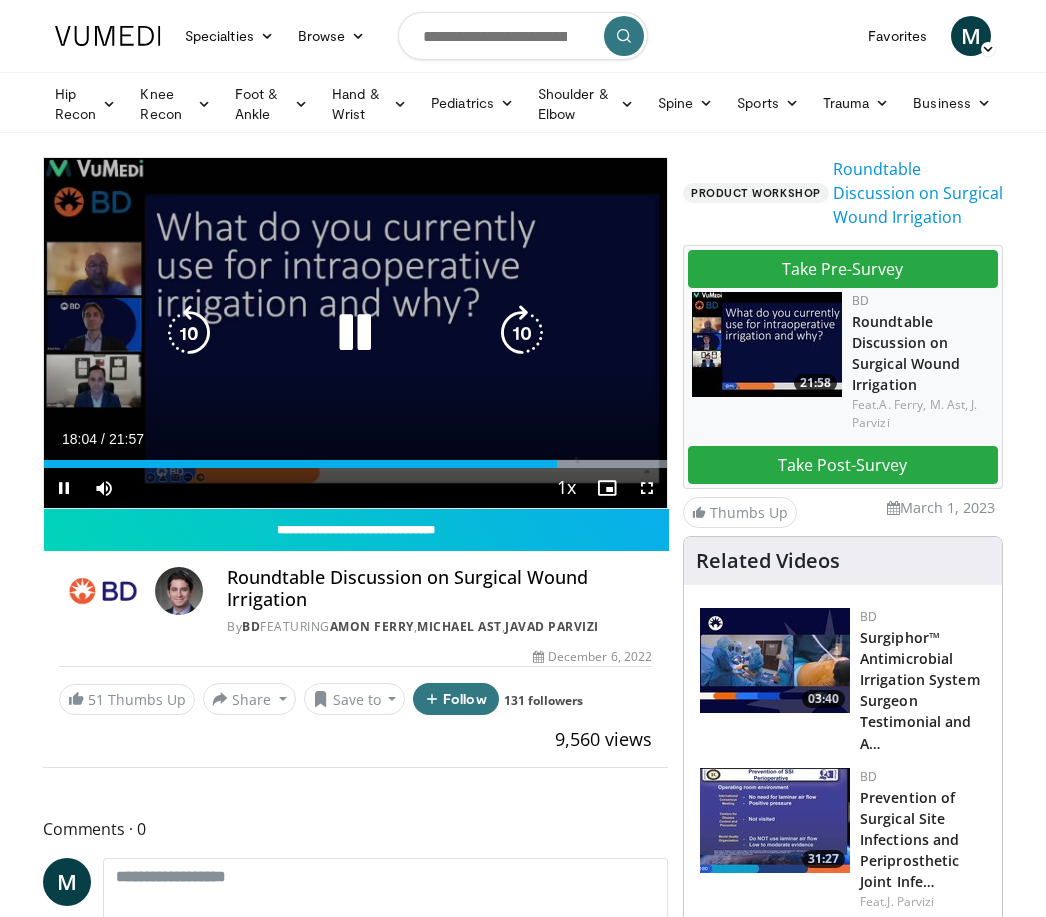 click at bounding box center (522, 333) 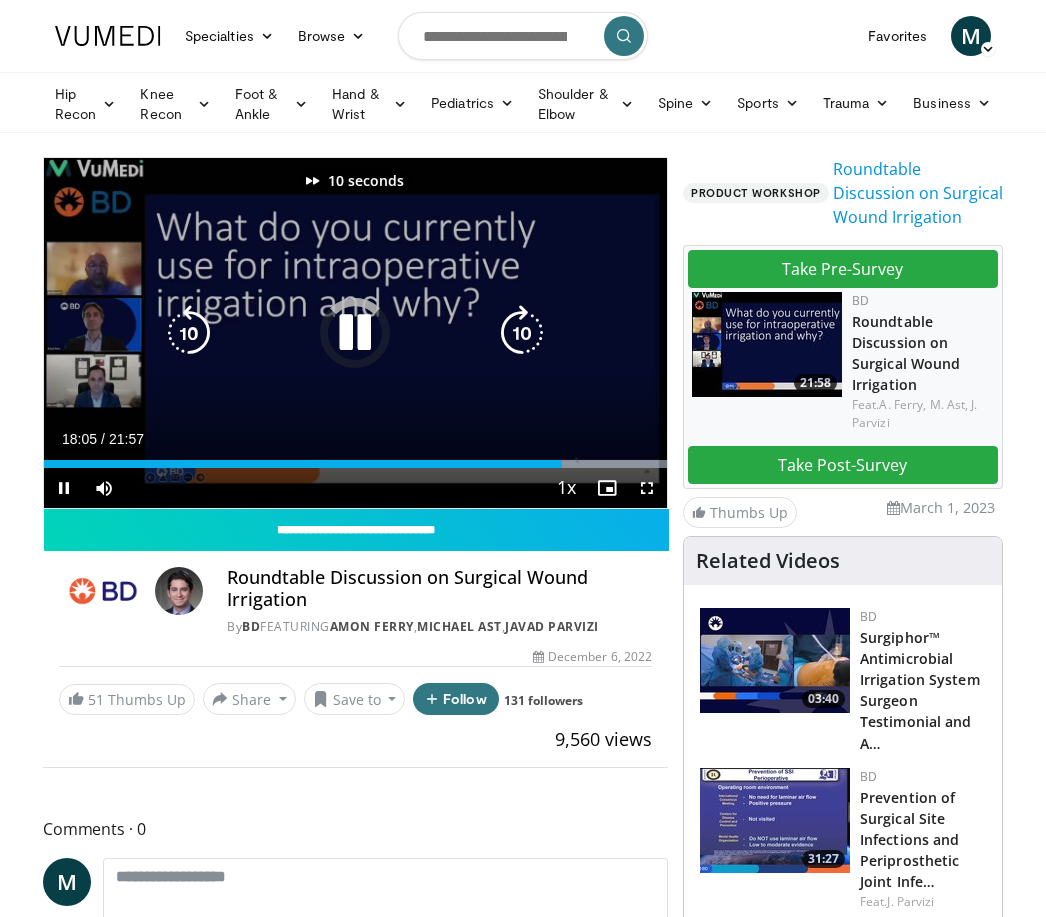 click at bounding box center (522, 333) 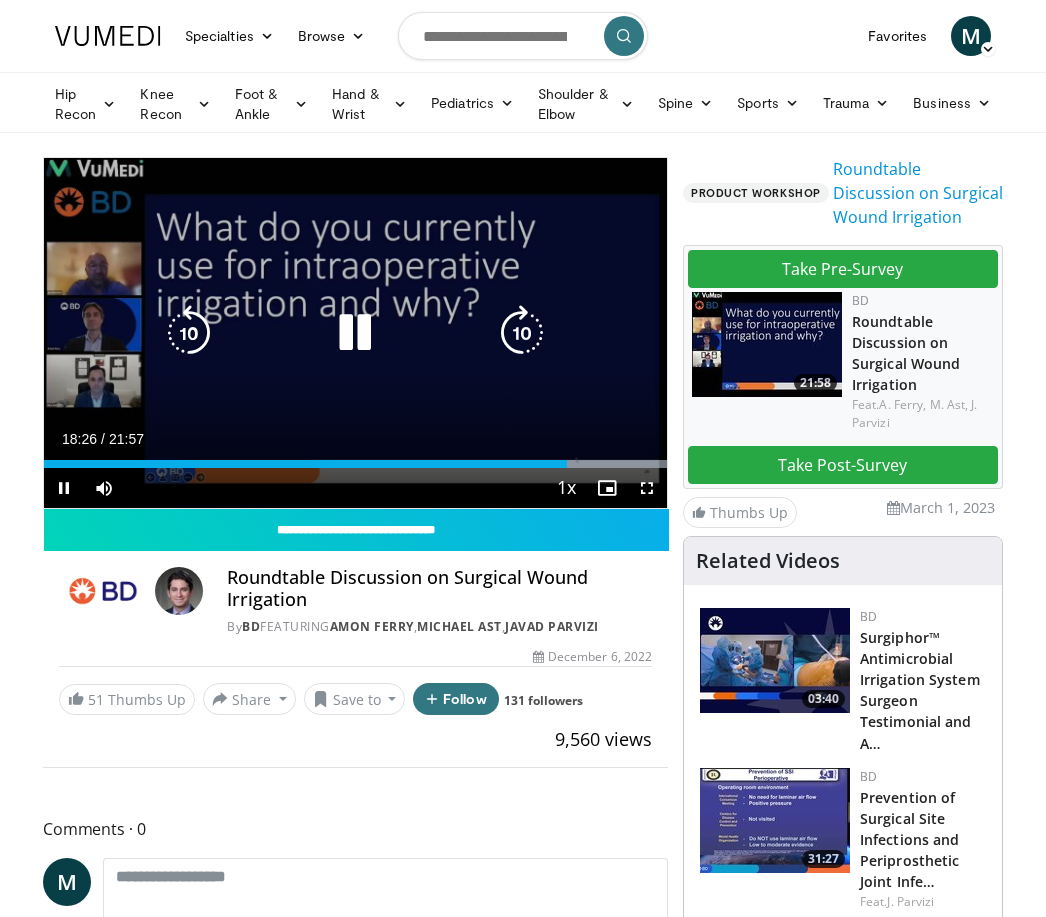click at bounding box center [522, 333] 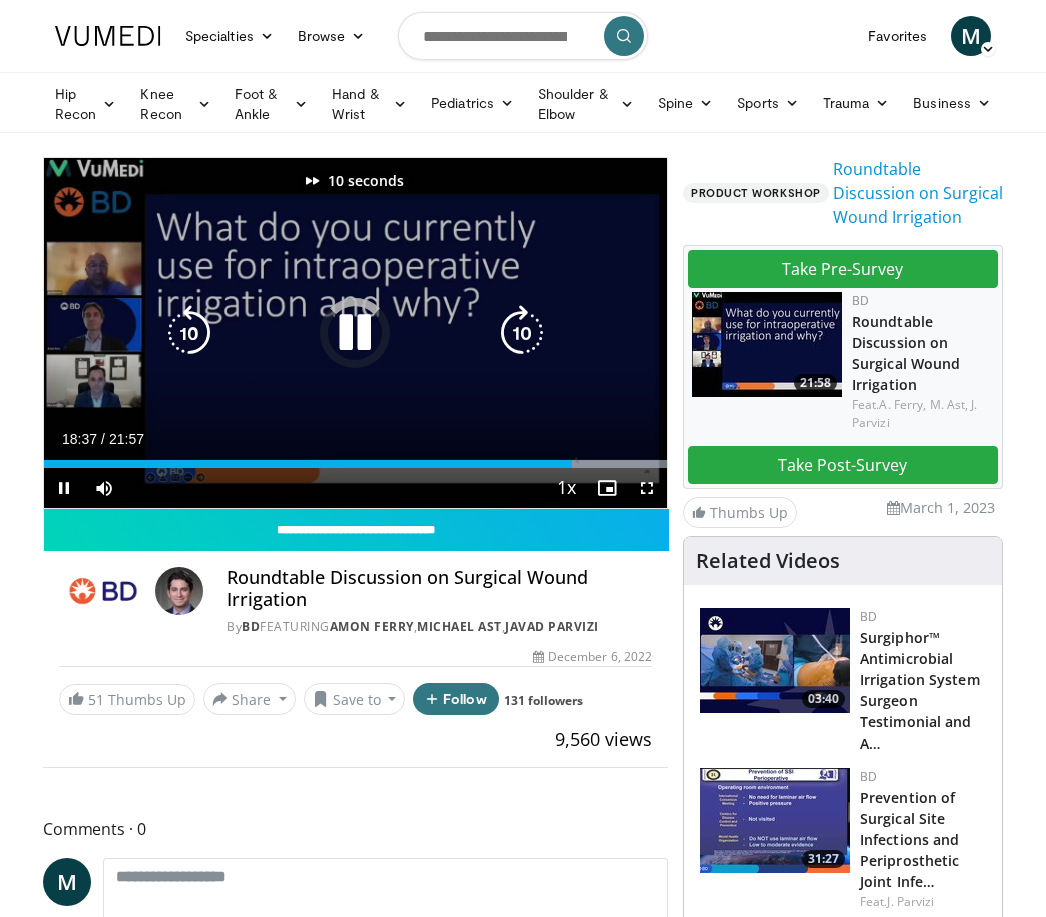 click at bounding box center [522, 333] 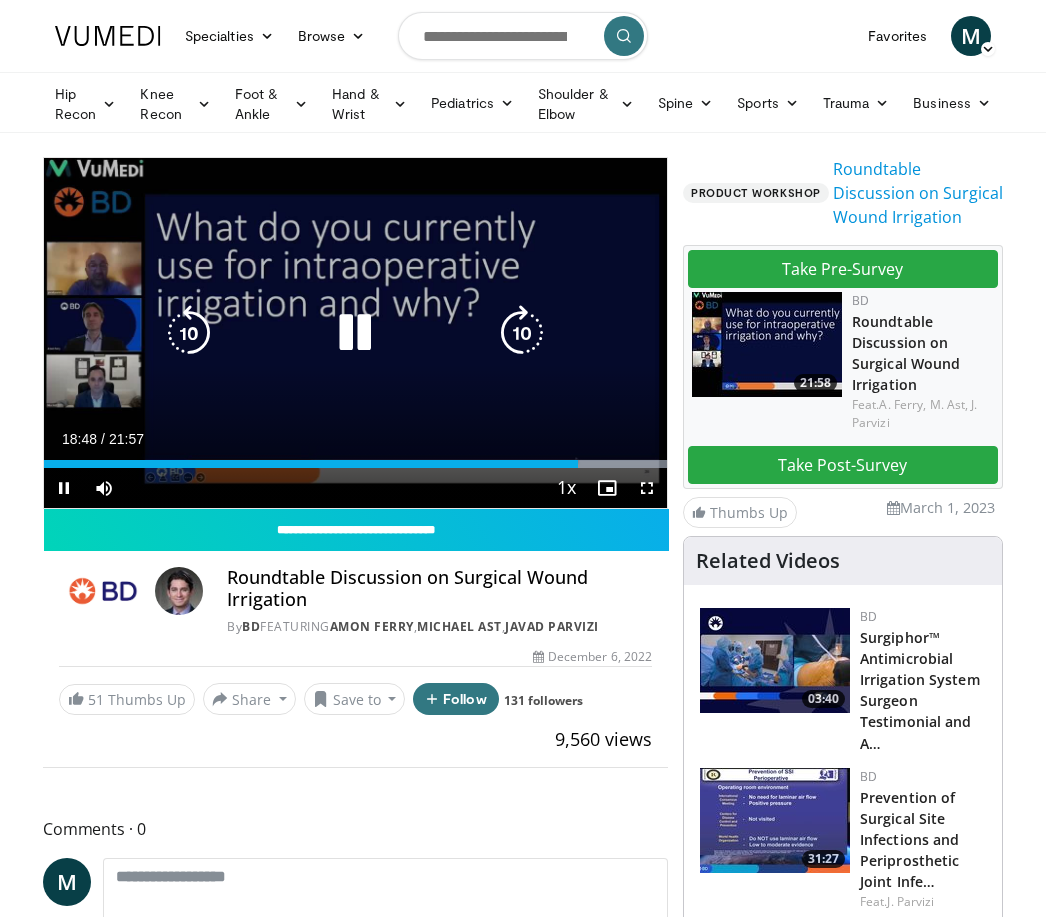 click at bounding box center [522, 333] 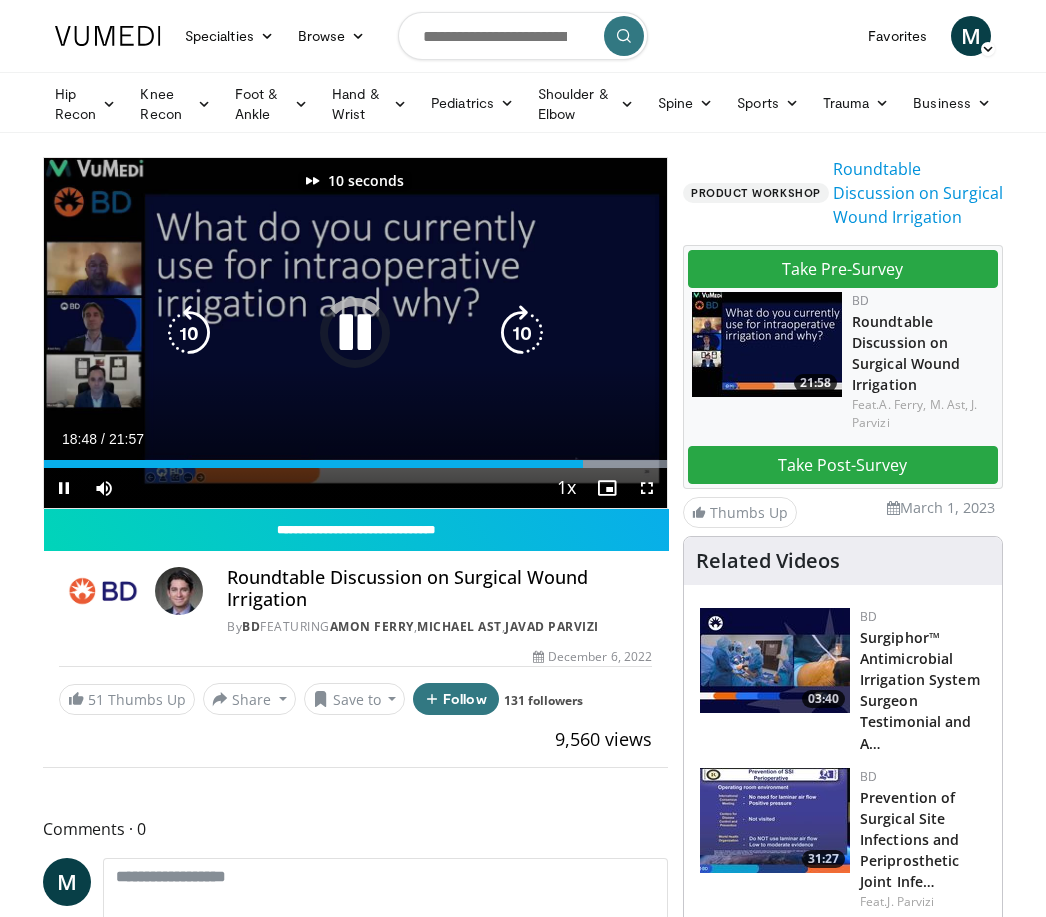 click at bounding box center (522, 333) 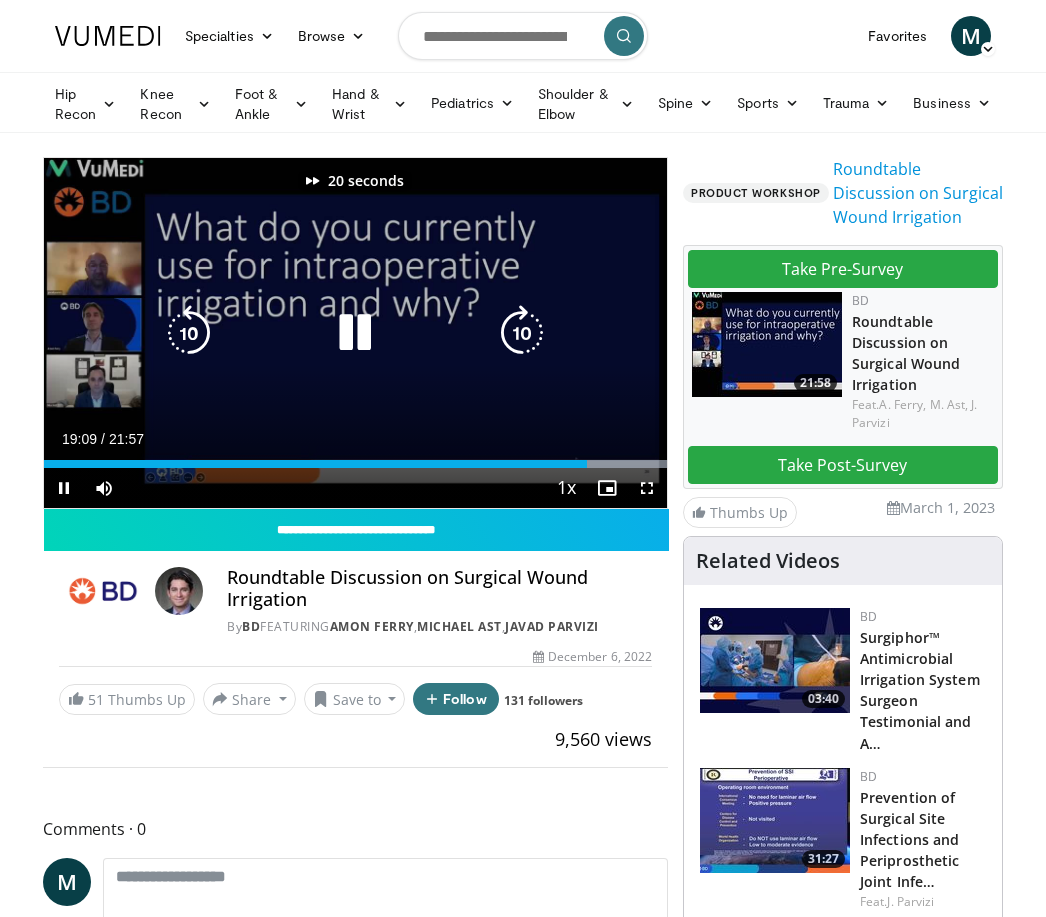 click at bounding box center (522, 333) 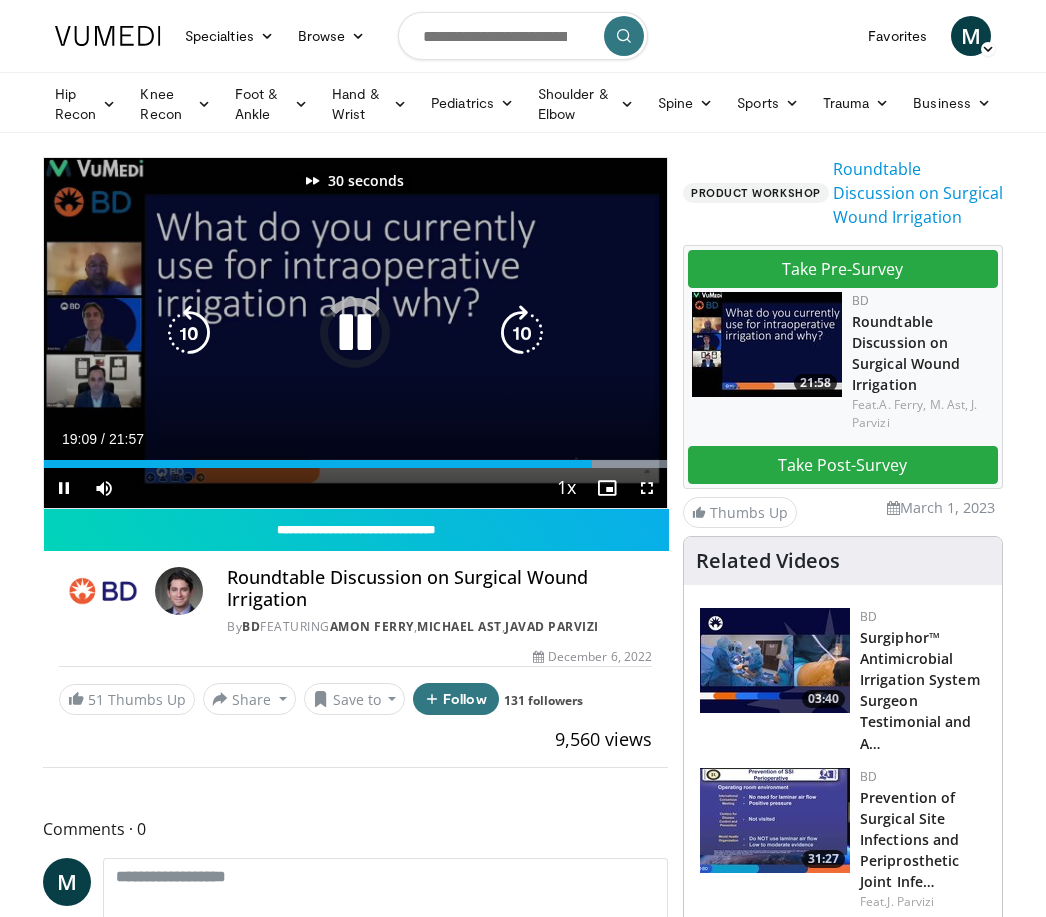 click at bounding box center [522, 333] 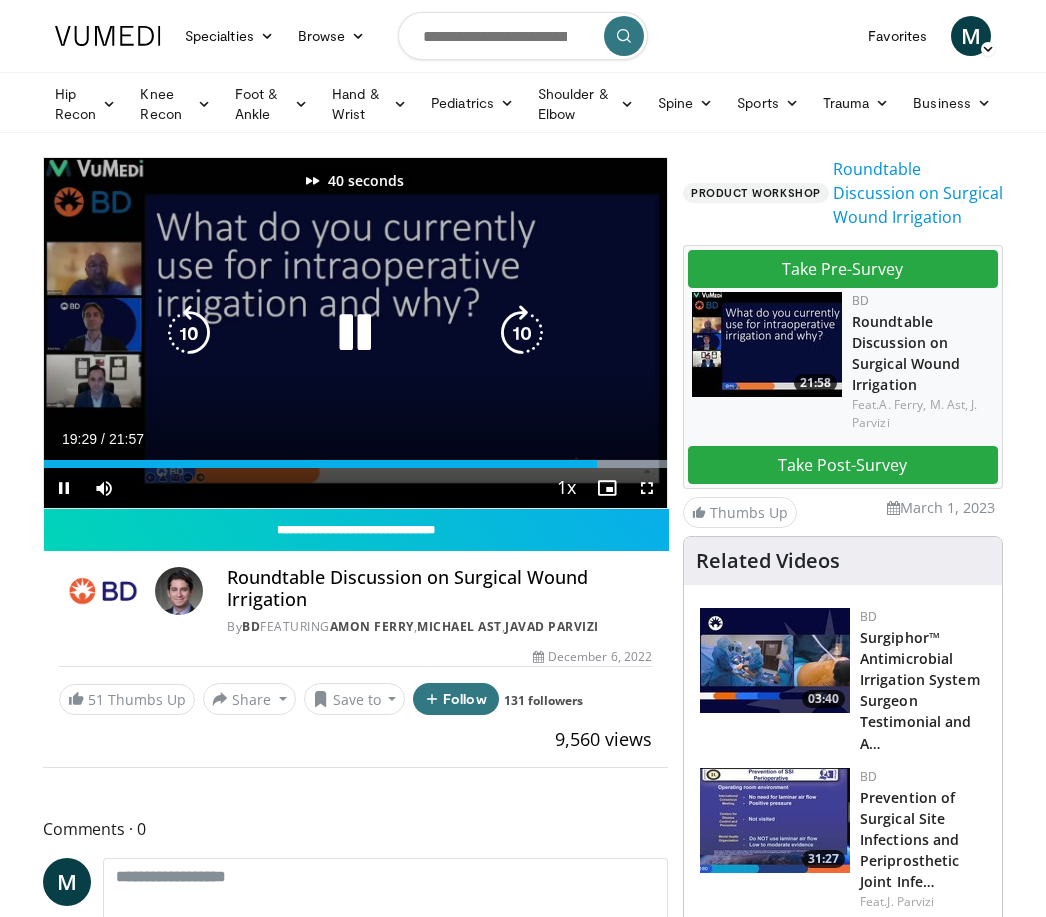 click at bounding box center [522, 333] 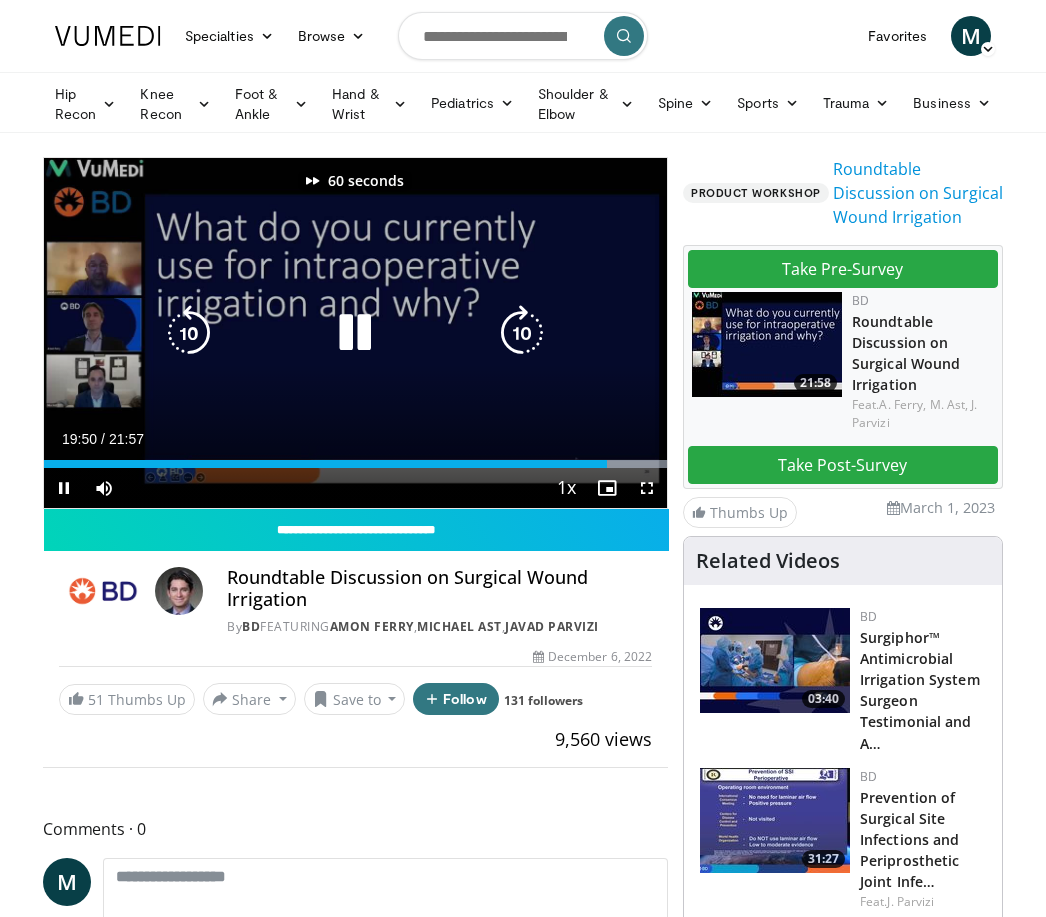 click at bounding box center (522, 333) 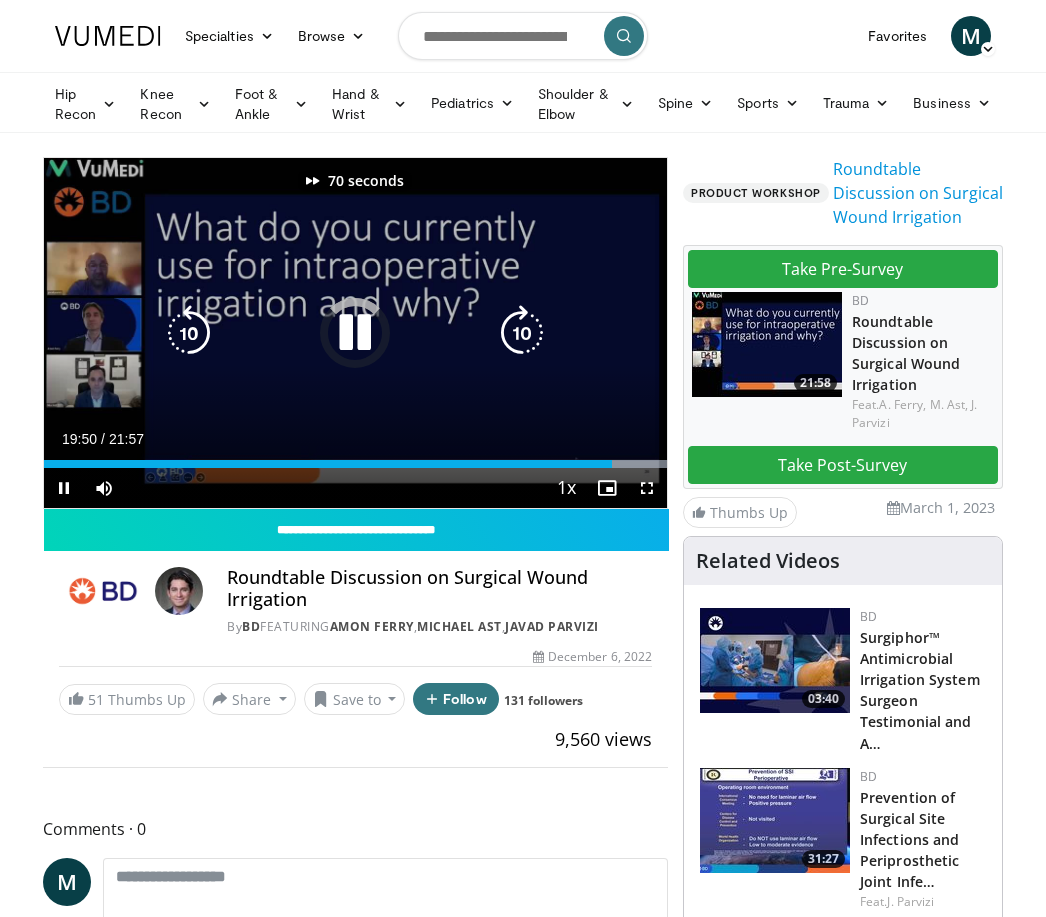 click at bounding box center (522, 333) 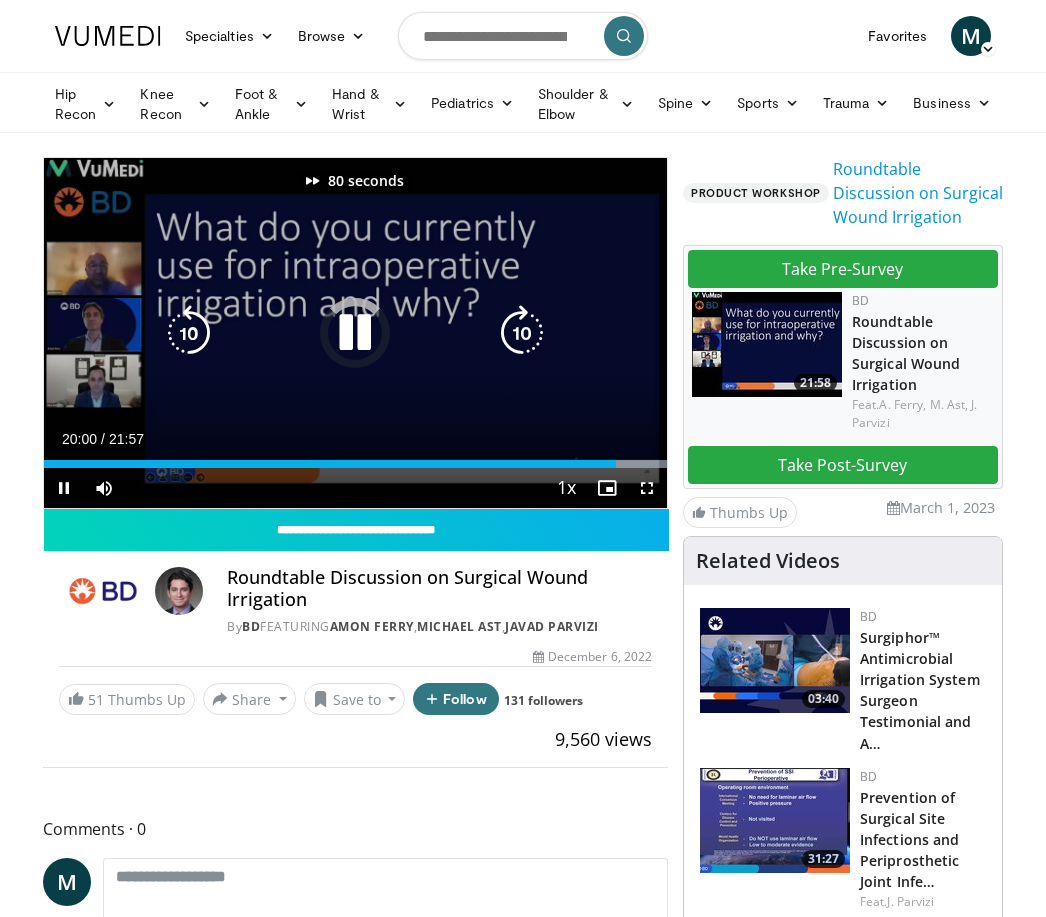 click at bounding box center [522, 333] 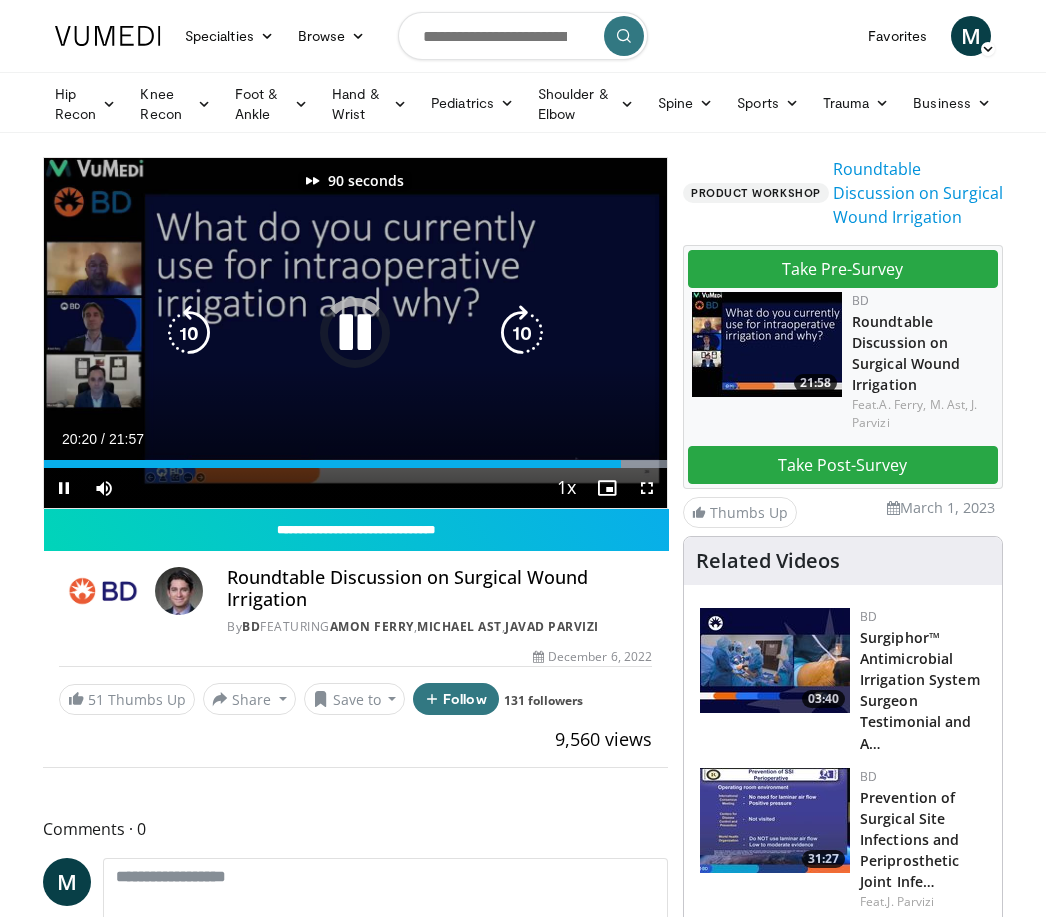 click at bounding box center [522, 333] 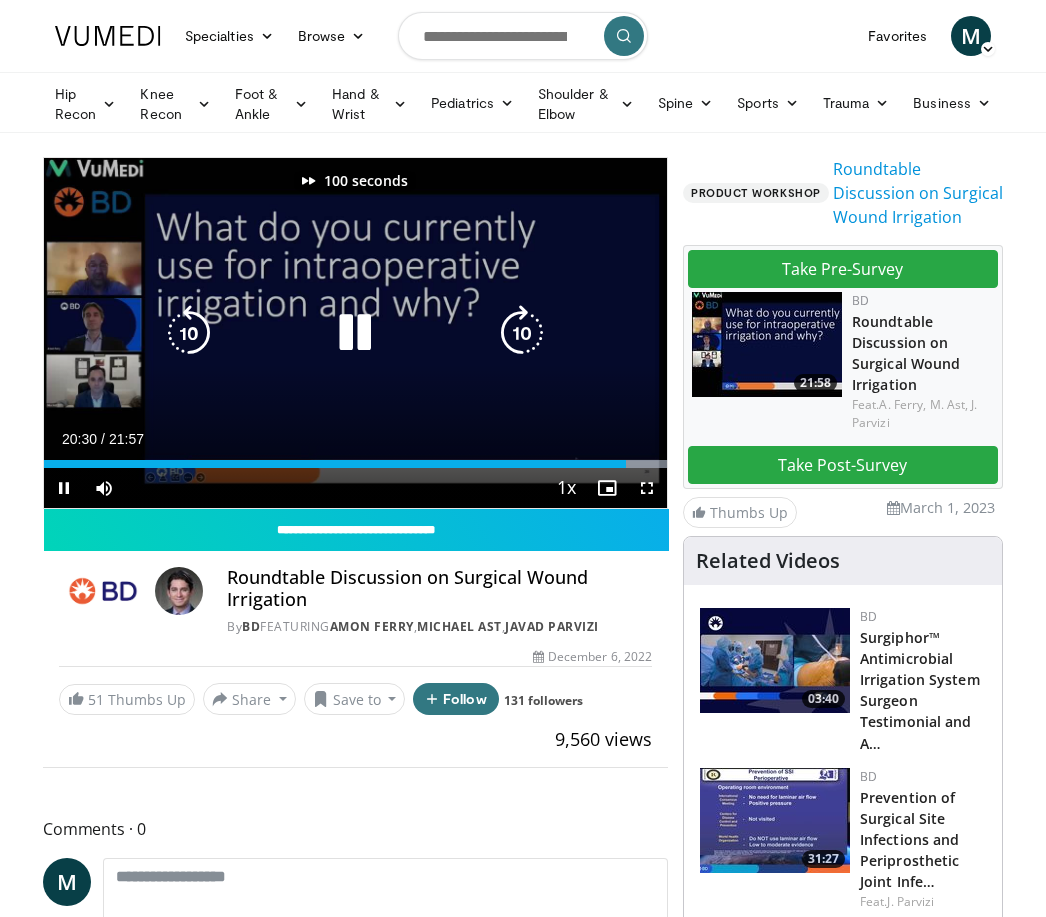 click at bounding box center (522, 333) 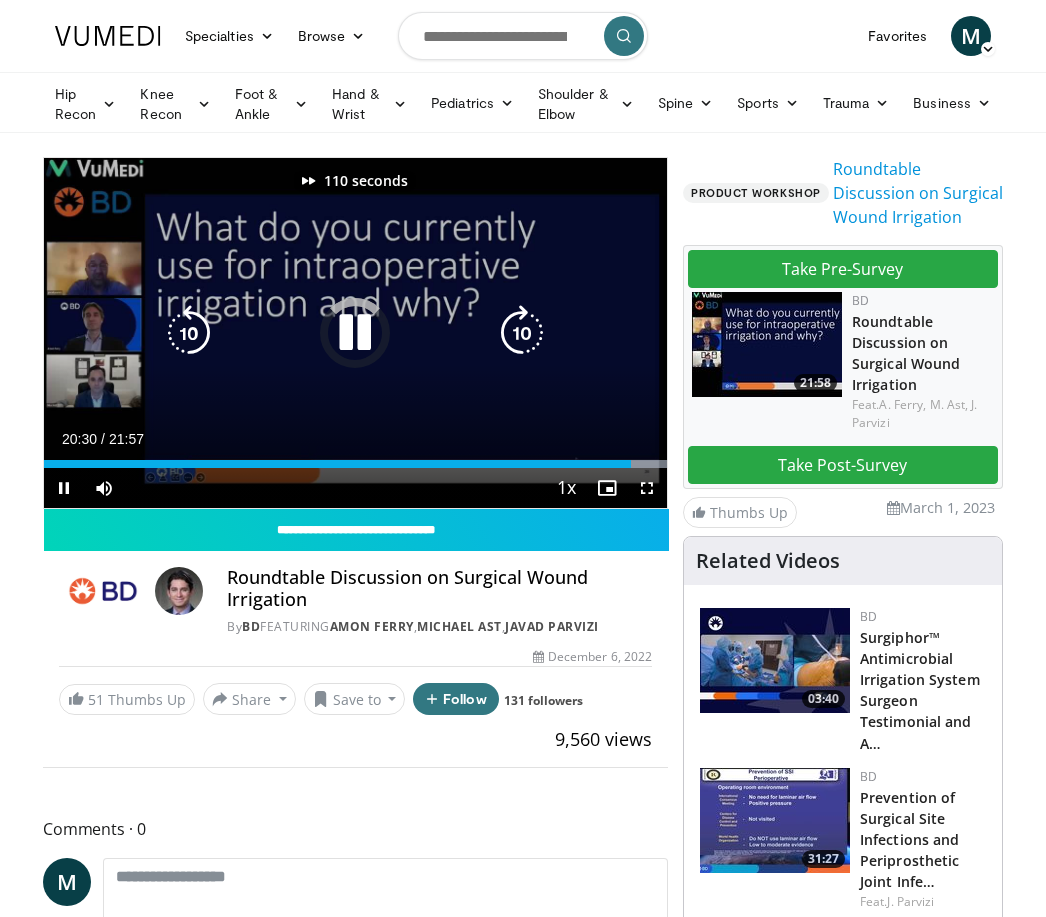click at bounding box center [522, 333] 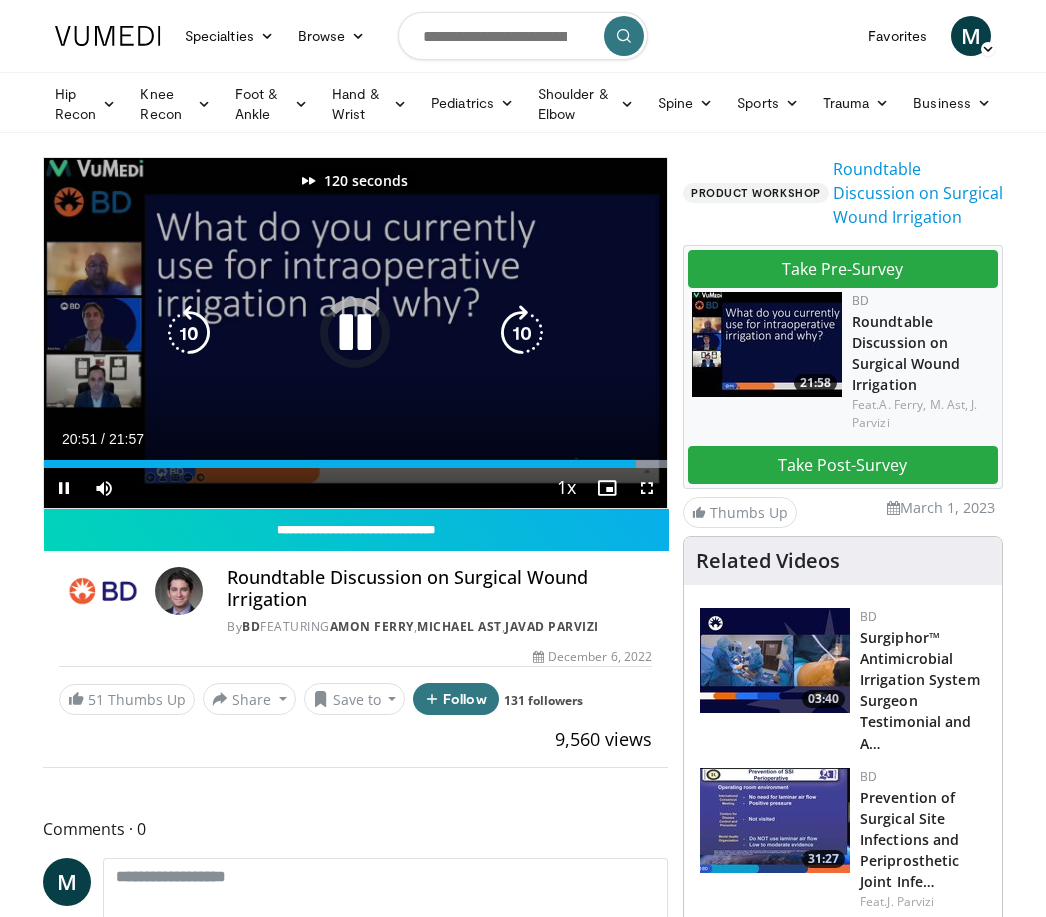 click at bounding box center (522, 333) 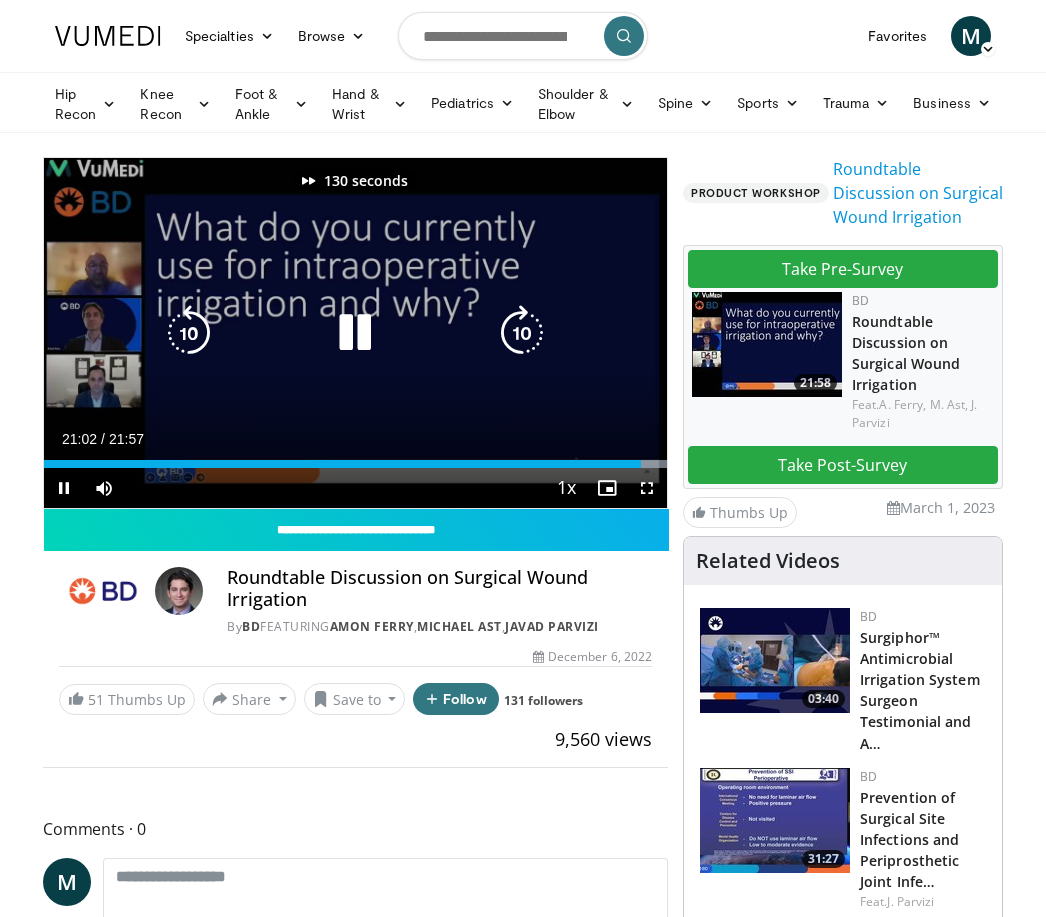 click at bounding box center [522, 333] 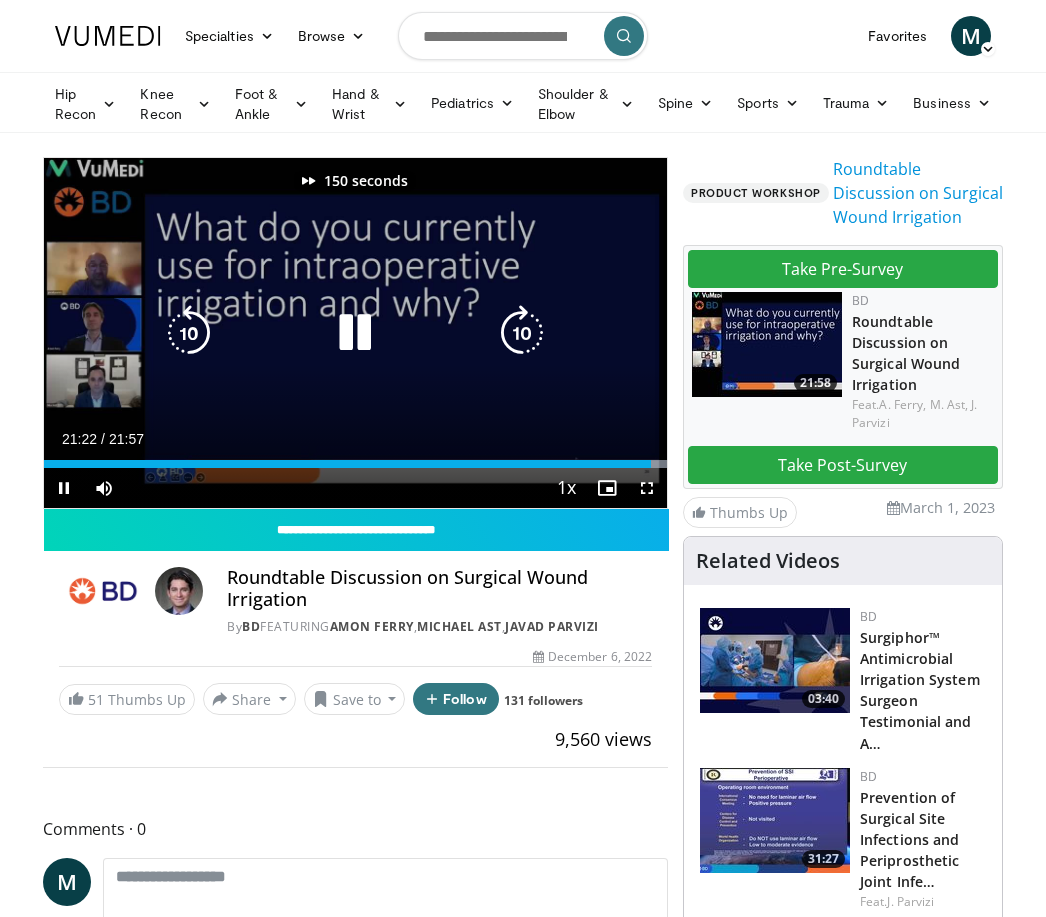 click at bounding box center [522, 333] 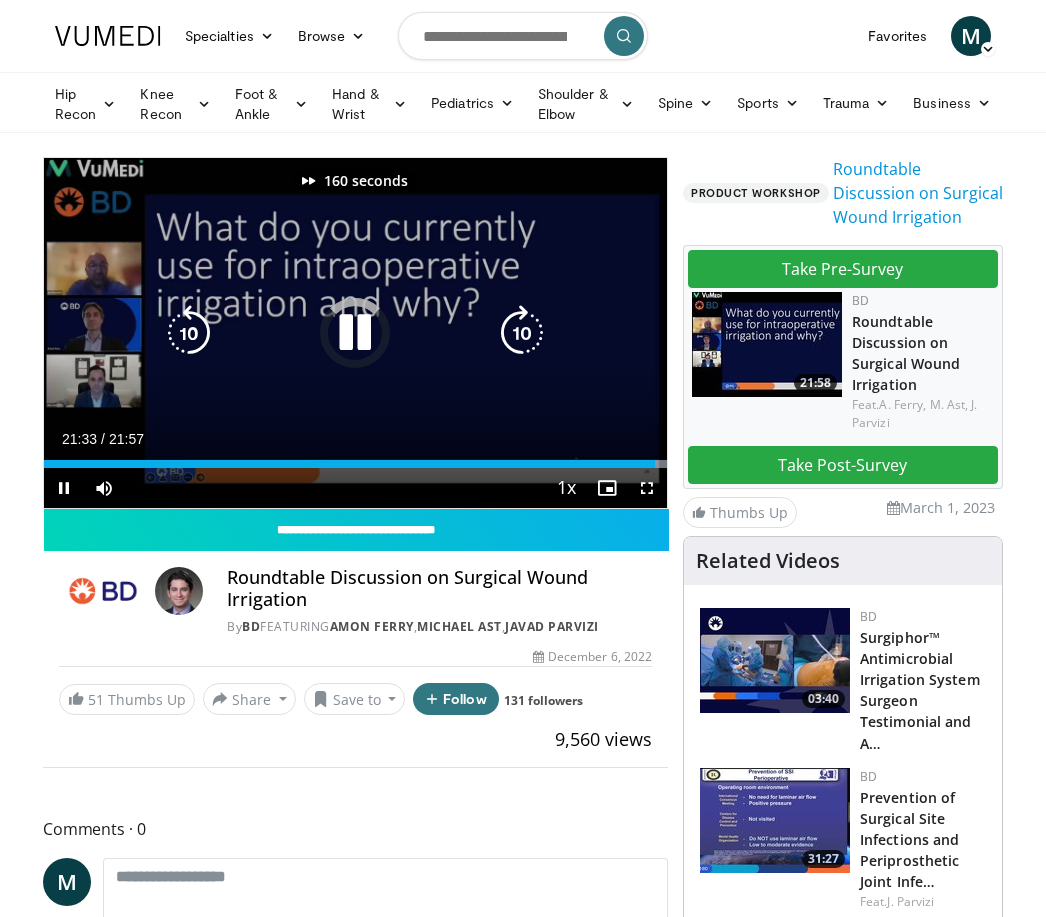 click at bounding box center [522, 333] 